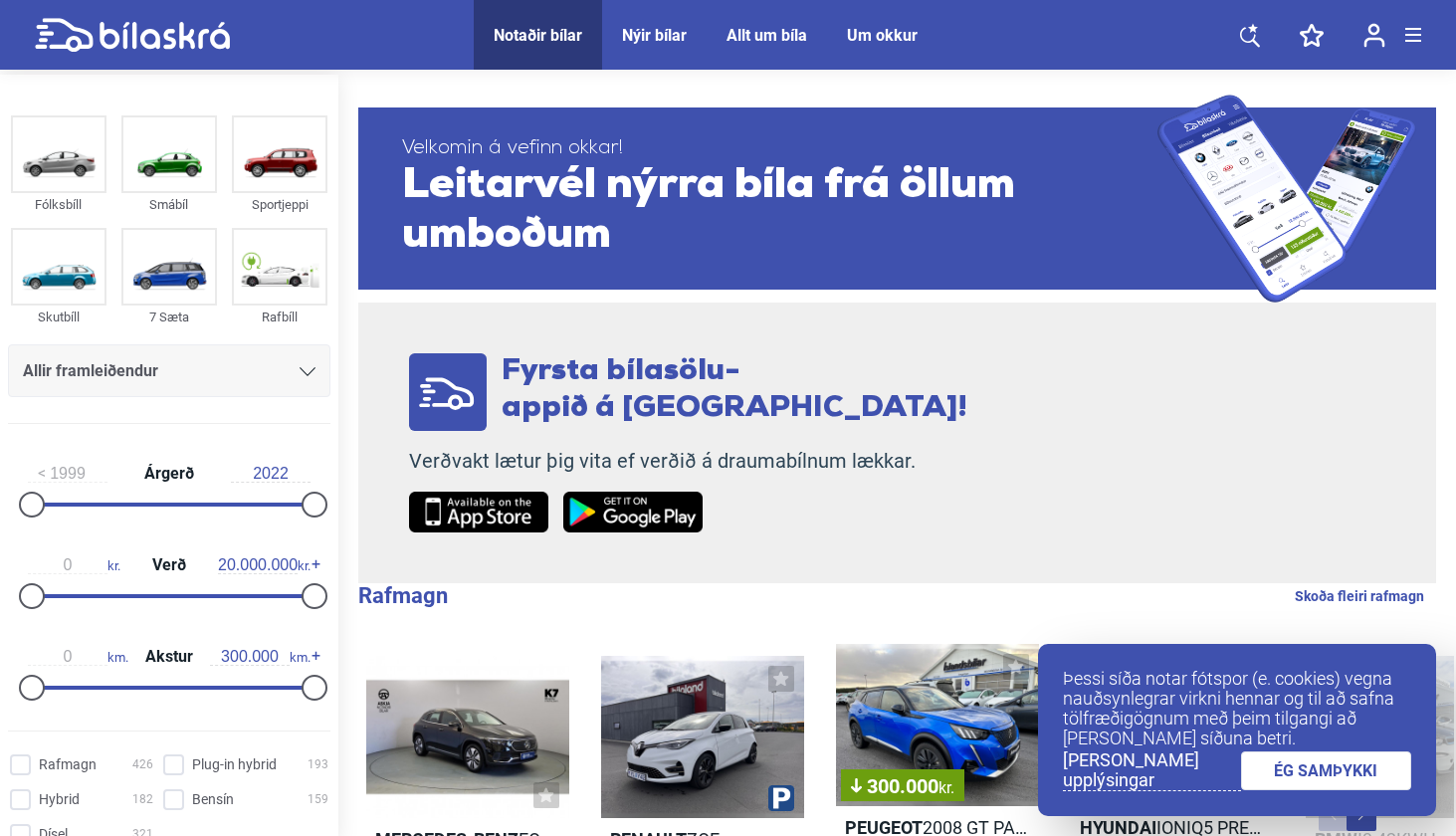 scroll, scrollTop: 0, scrollLeft: 0, axis: both 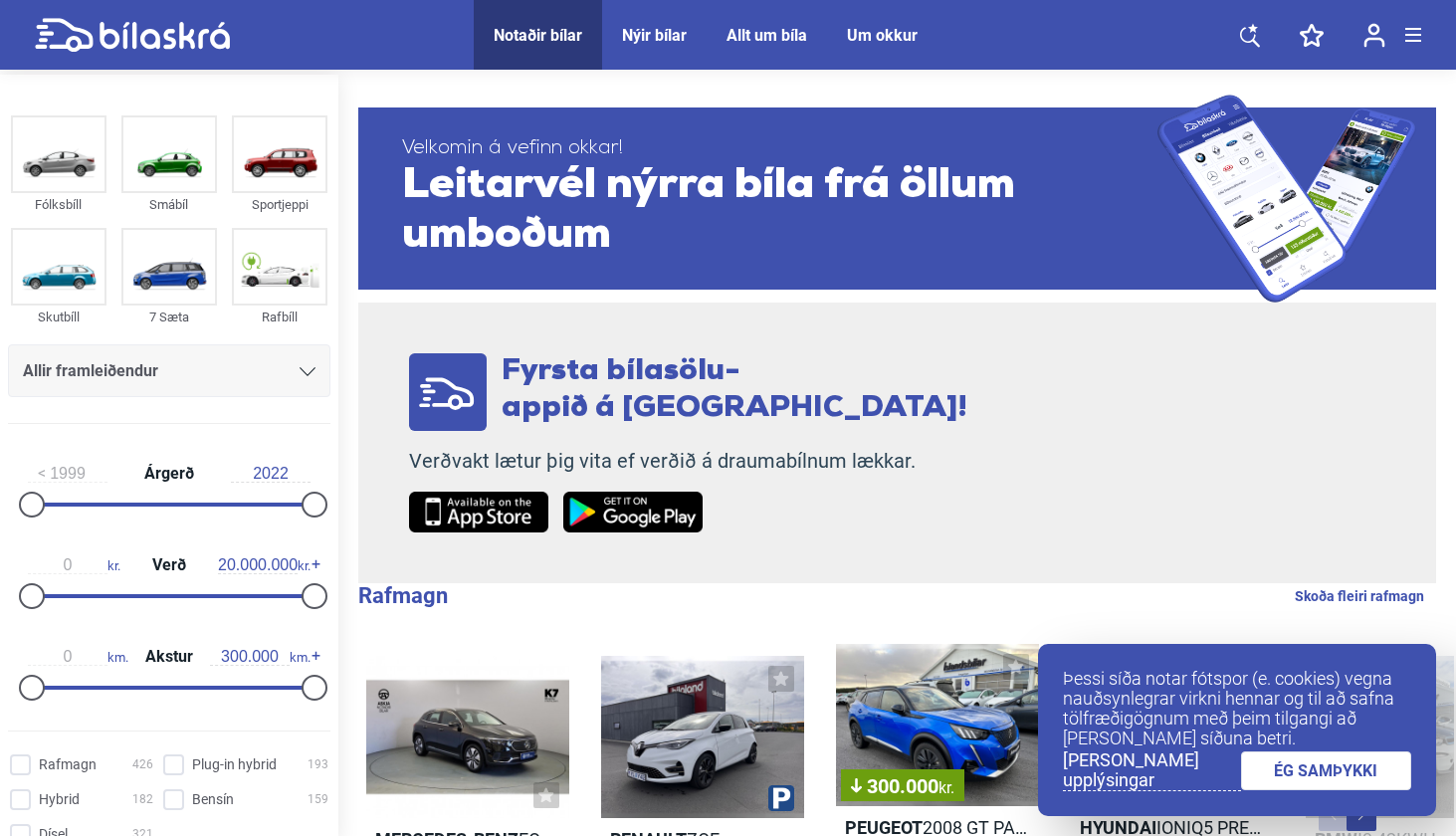 click 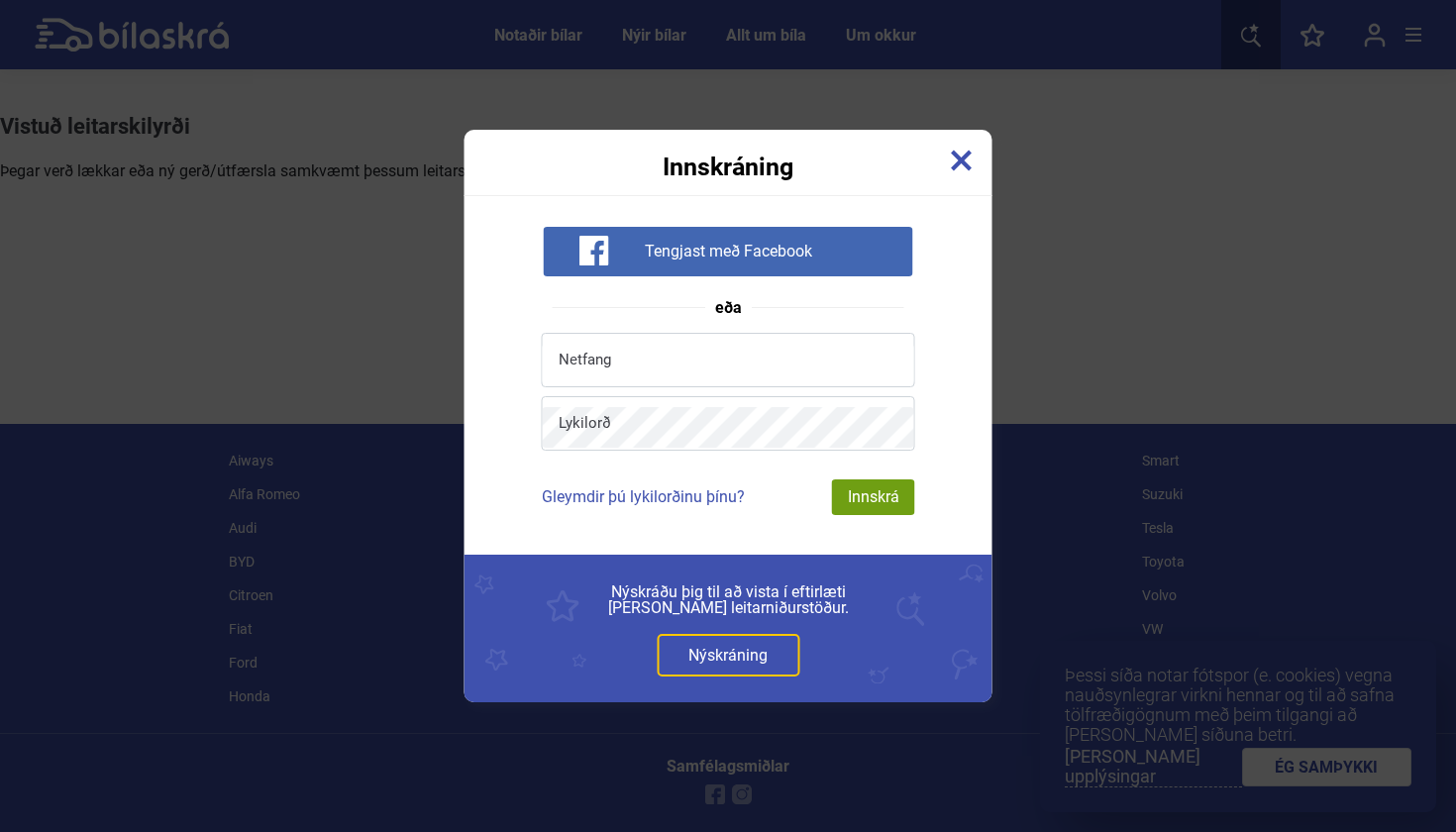 click on "Innskráning" at bounding box center (728, 155) 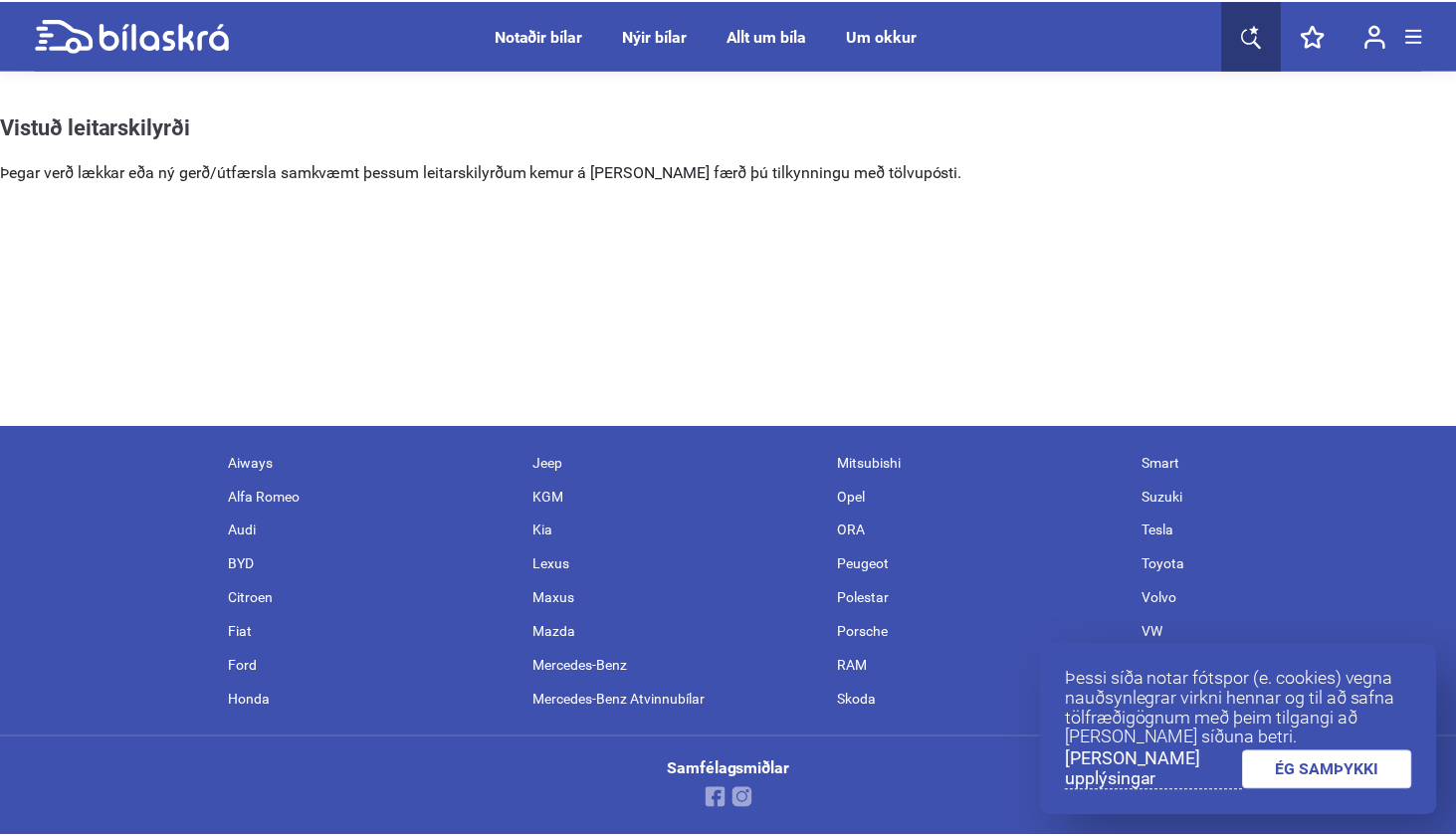 scroll, scrollTop: 0, scrollLeft: 0, axis: both 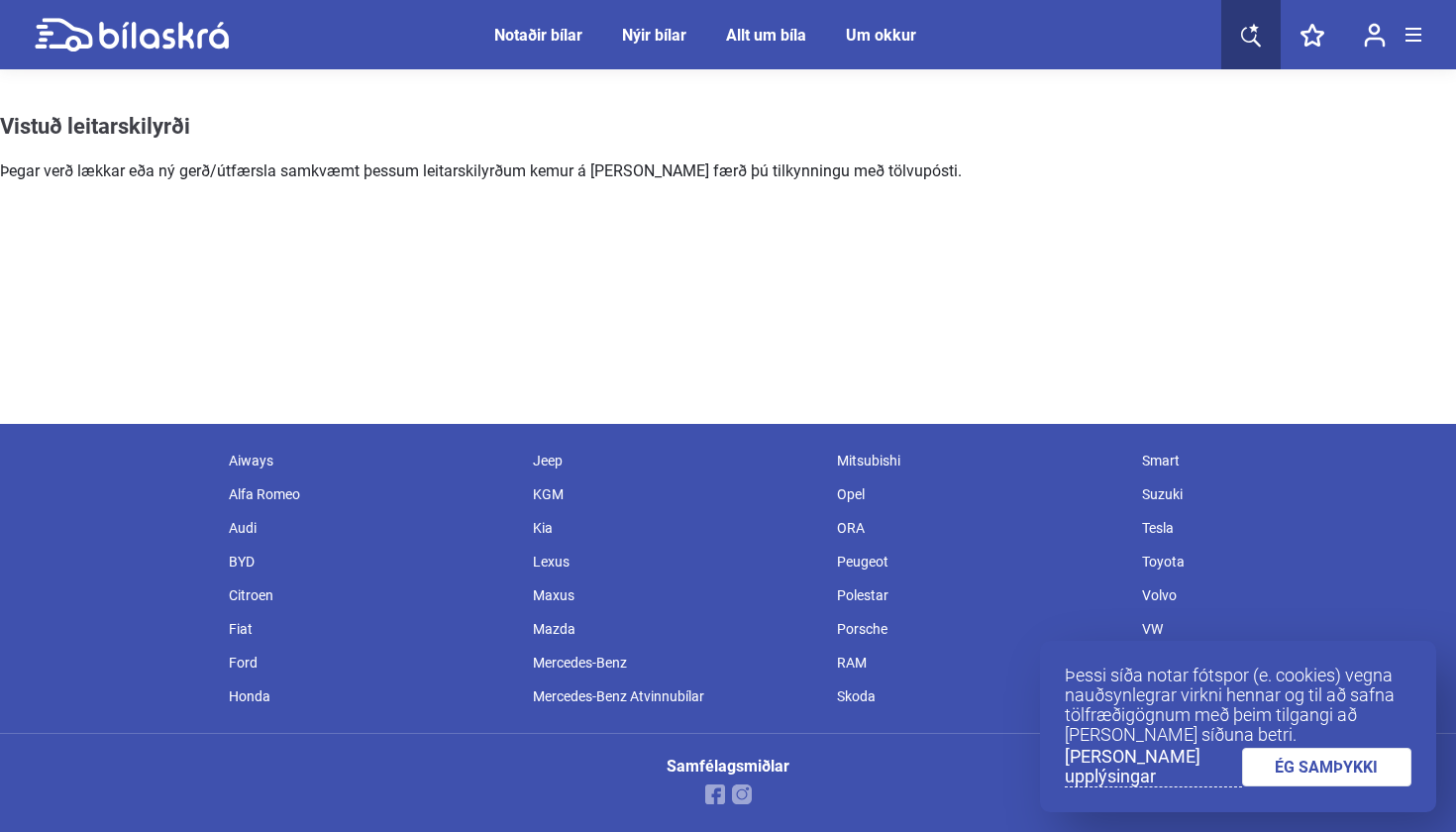 click at bounding box center (132, 35) 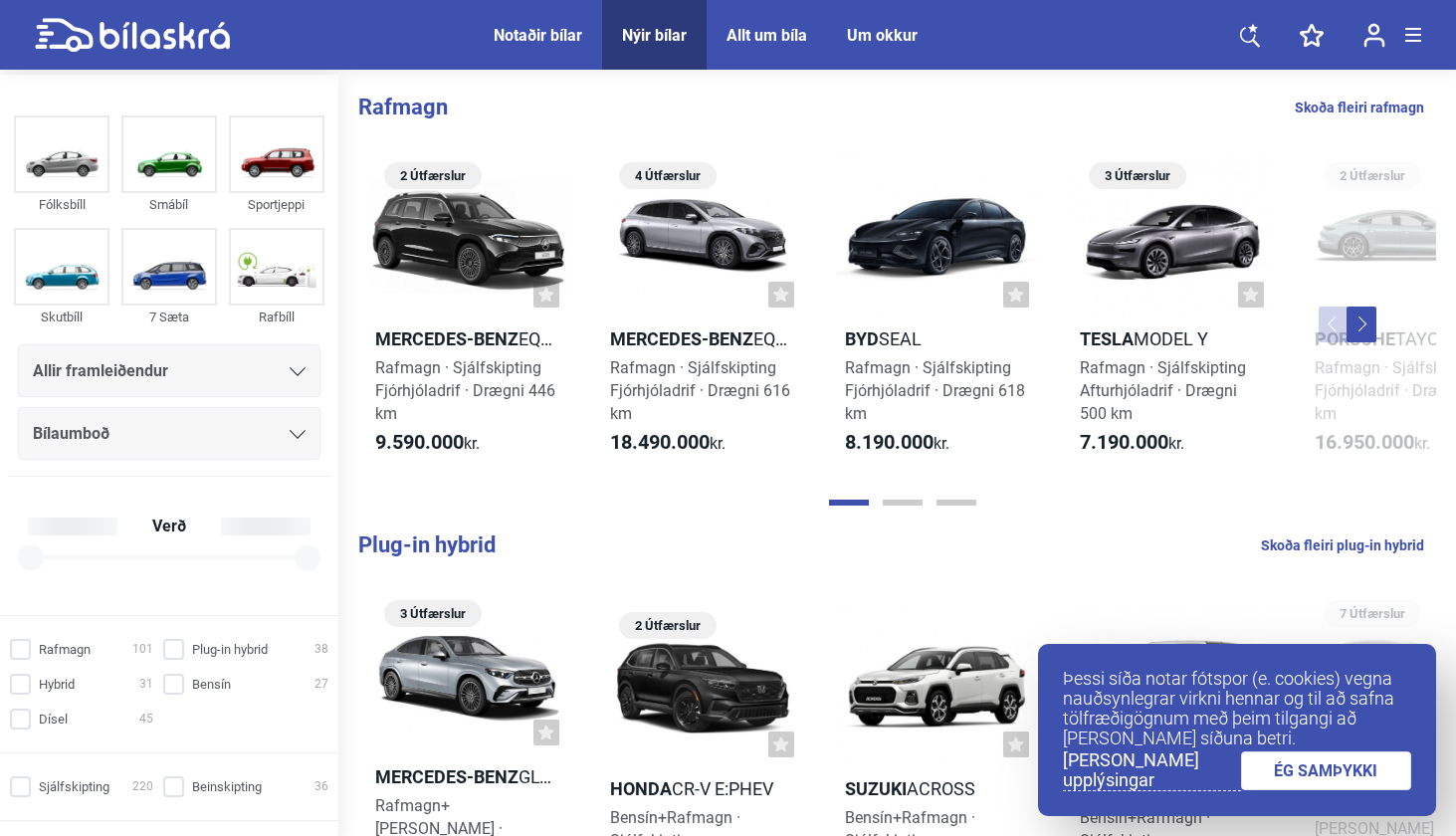 click on "Notaðir bílar" at bounding box center [537, 35] 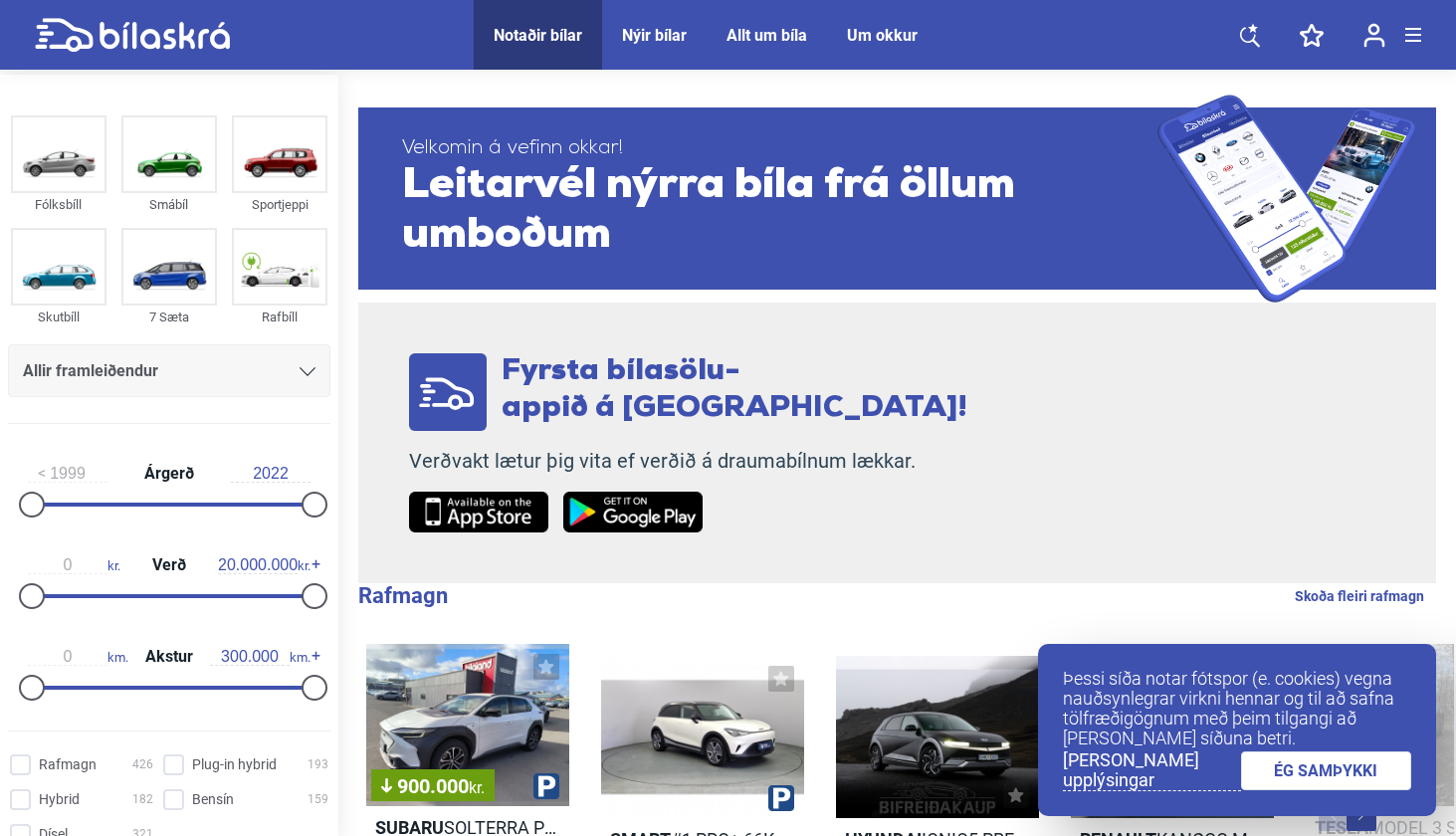 click on "Nýir bílar" at bounding box center [654, 35] 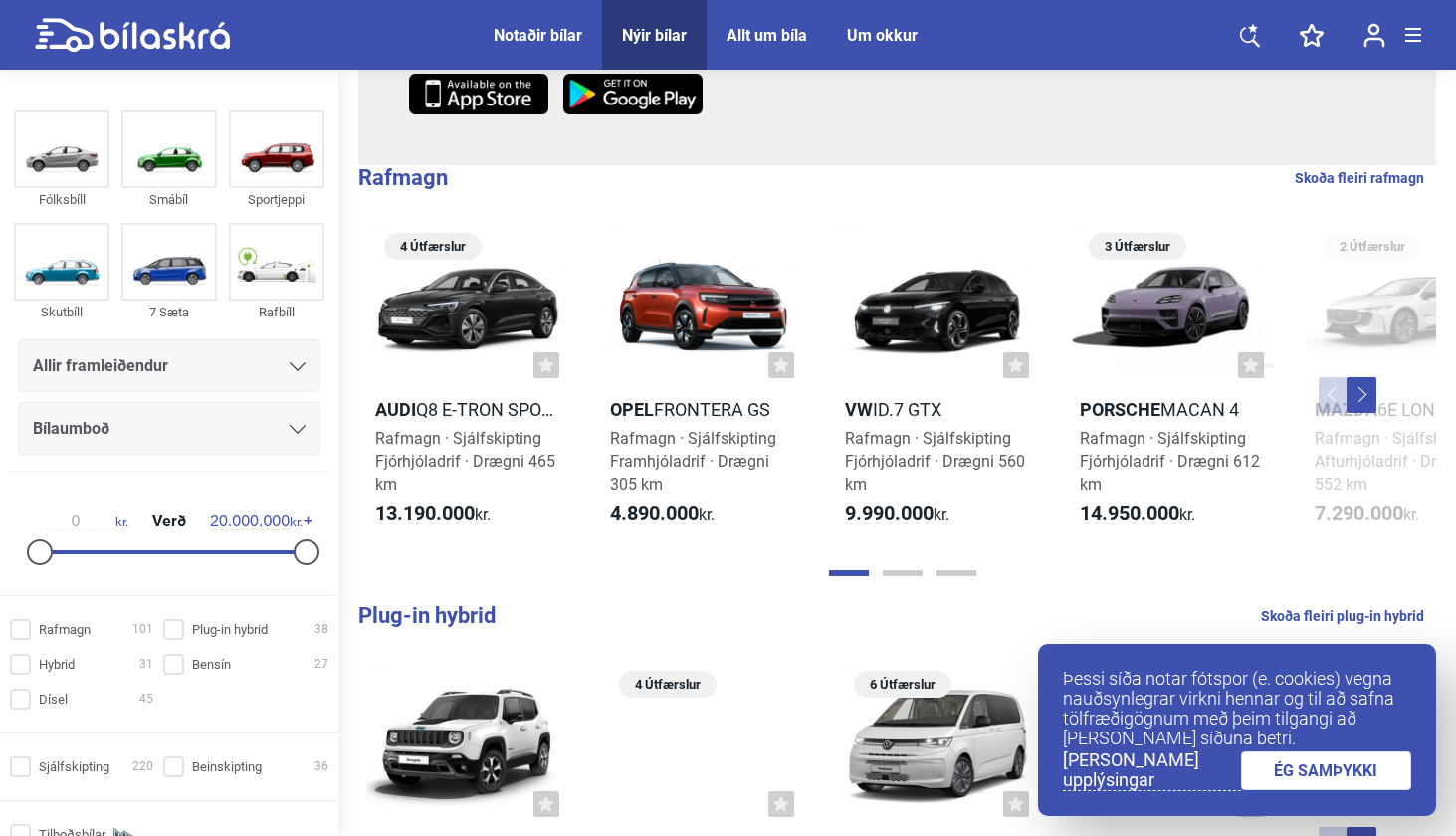 scroll, scrollTop: 425, scrollLeft: 0, axis: vertical 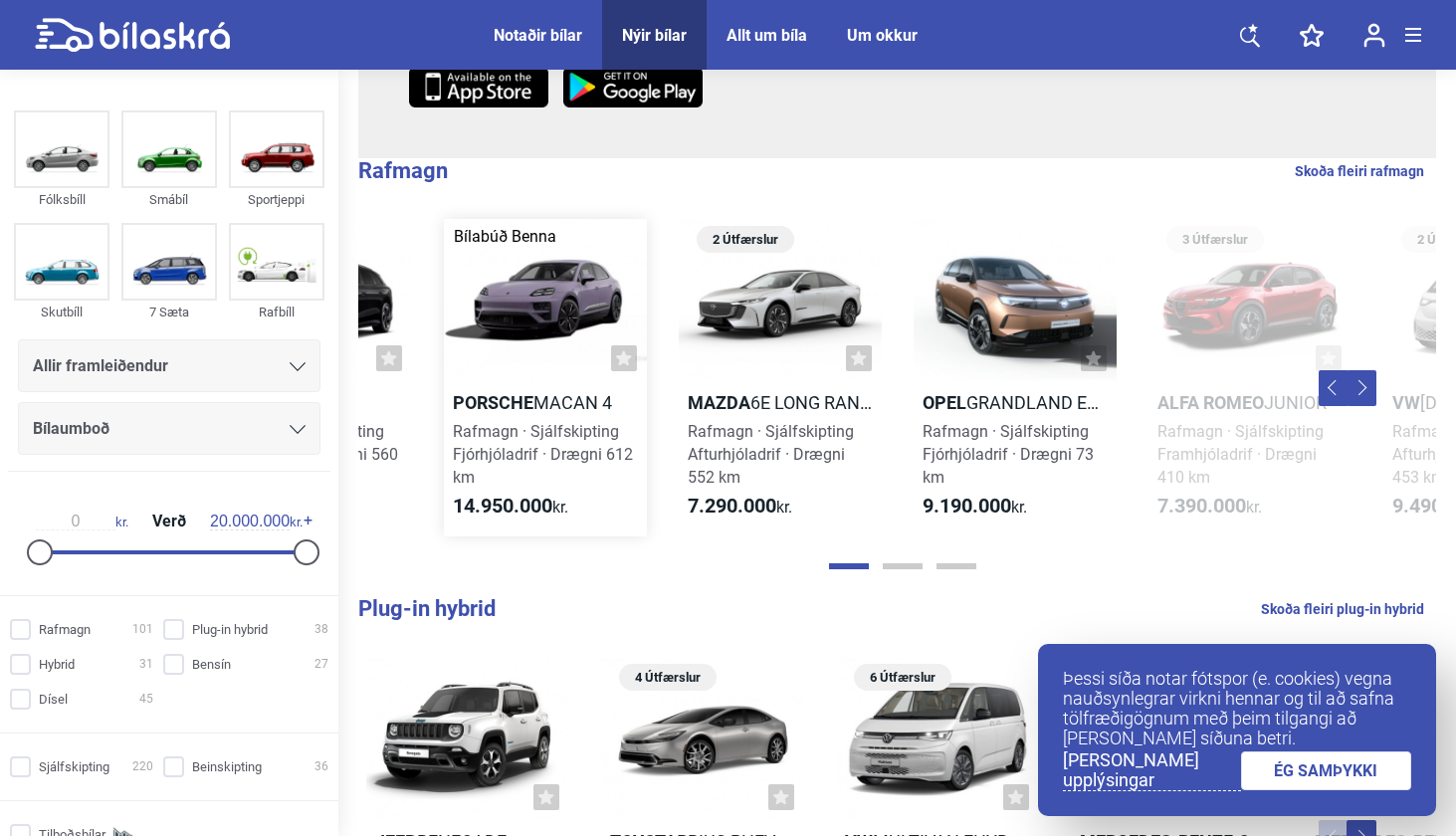 drag, startPoint x: 1175, startPoint y: 383, endPoint x: 643, endPoint y: 400, distance: 532.27 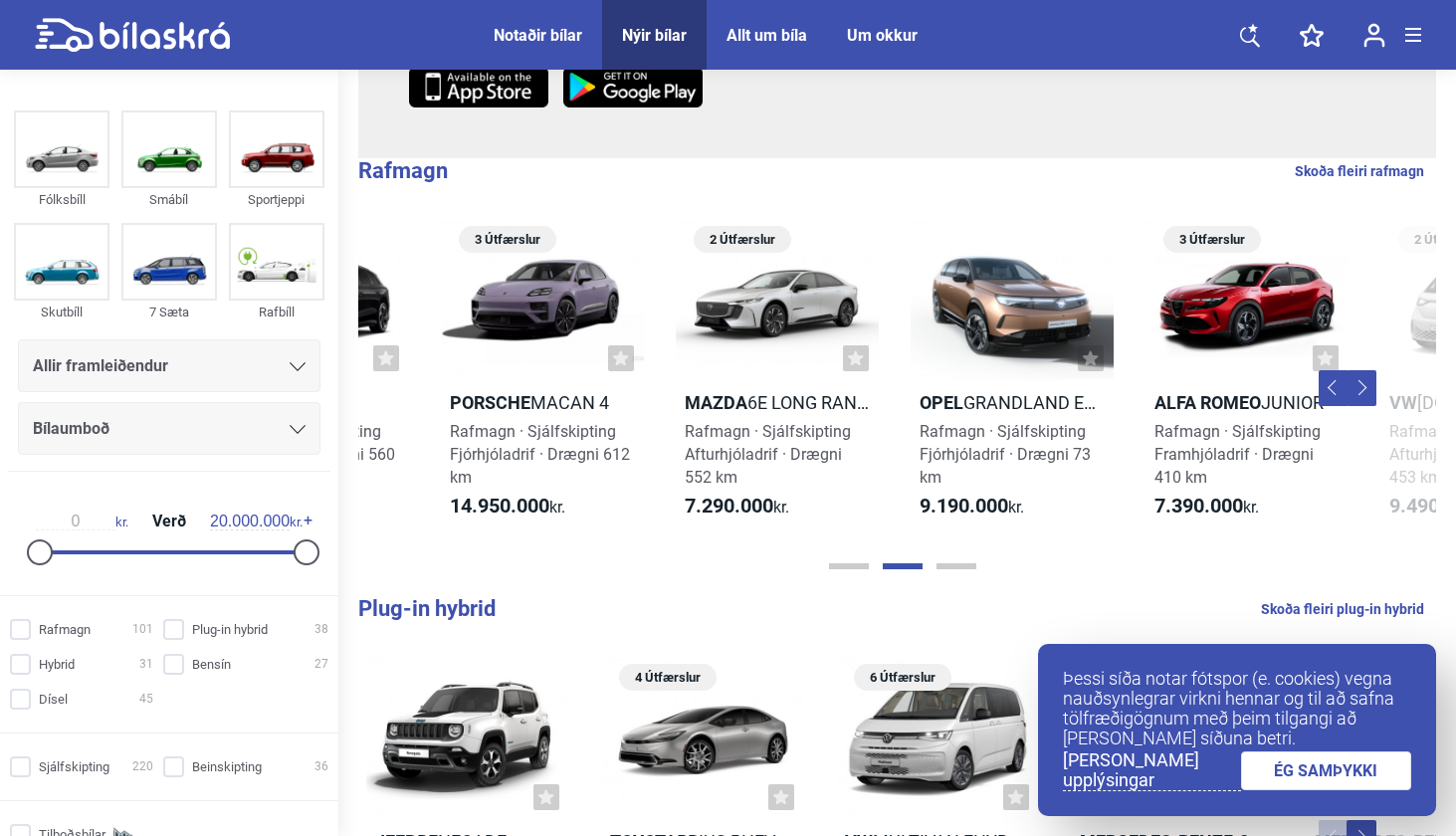 scroll, scrollTop: 0, scrollLeft: 1245, axis: horizontal 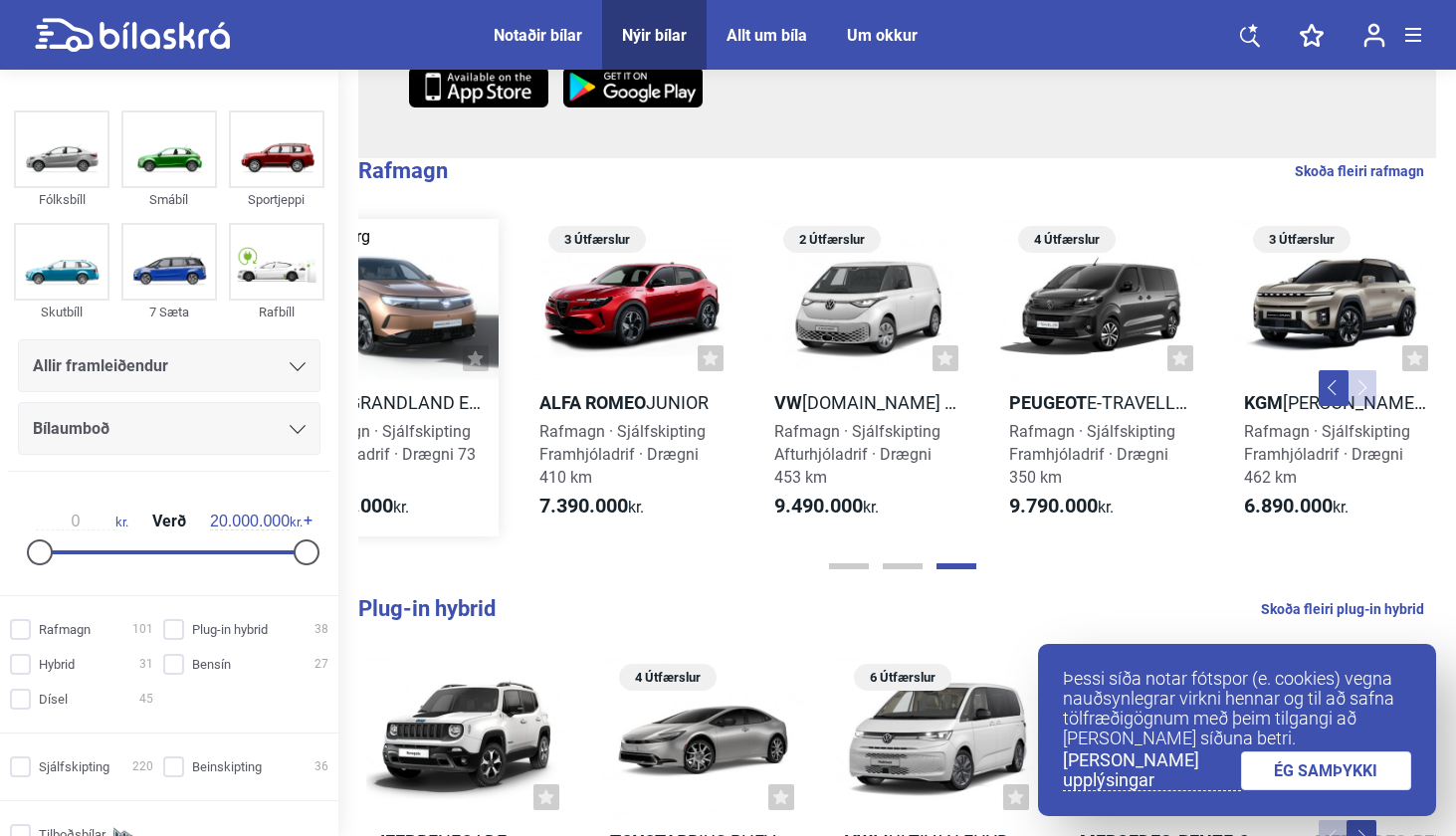 drag, startPoint x: 1263, startPoint y: 432, endPoint x: 417, endPoint y: 420, distance: 846.0851 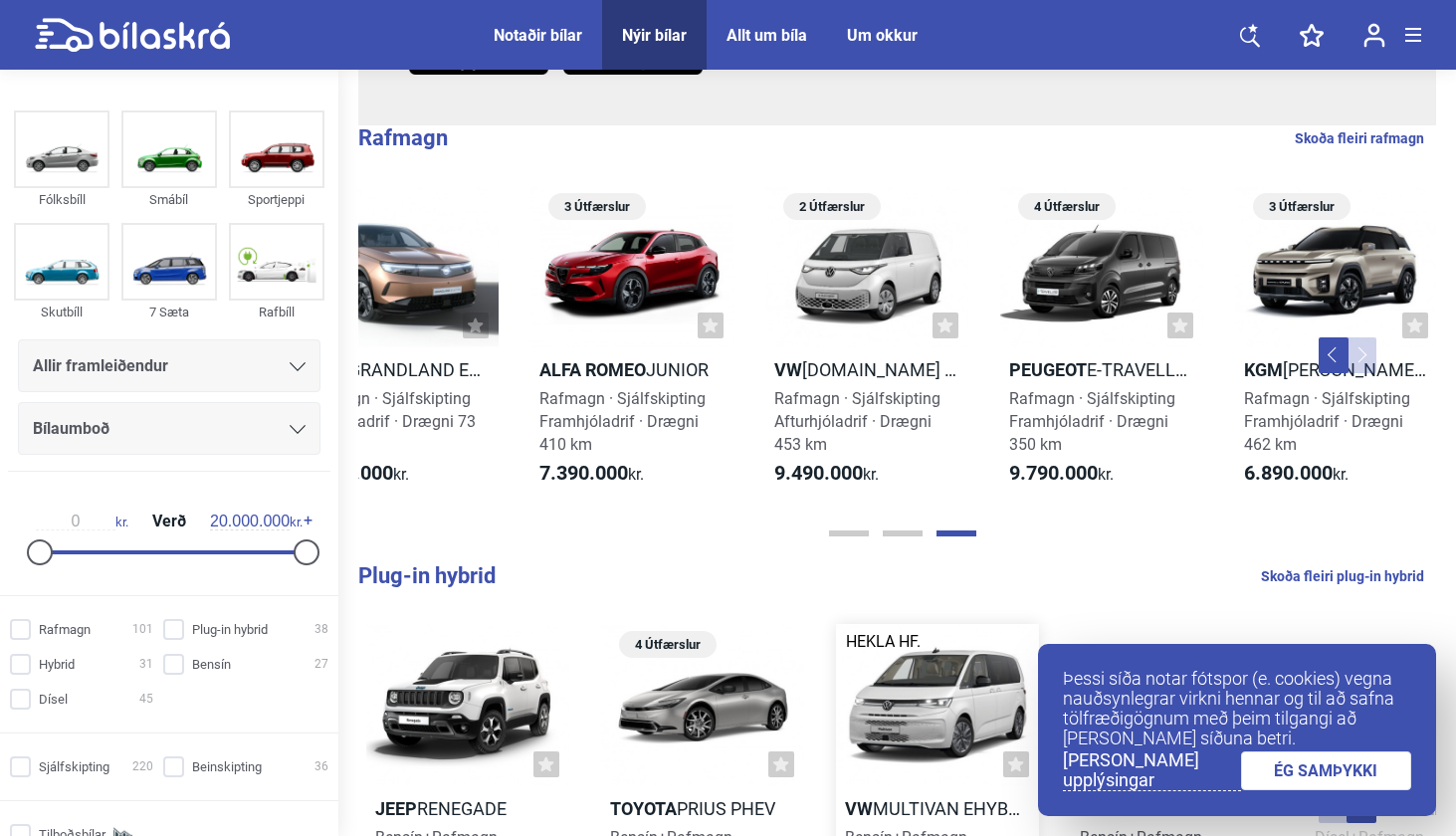 scroll, scrollTop: 405, scrollLeft: 0, axis: vertical 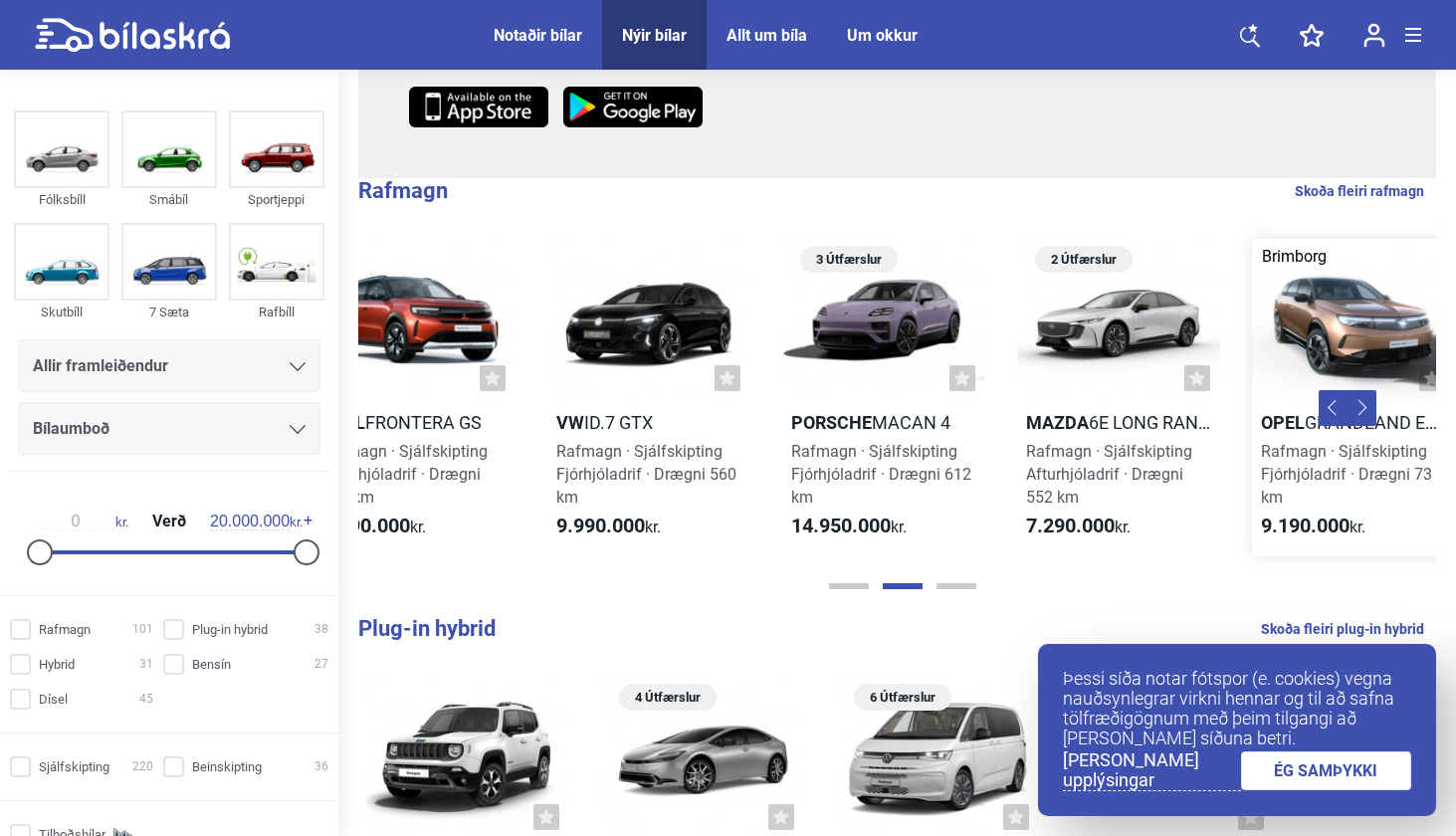 drag, startPoint x: 928, startPoint y: 396, endPoint x: 1353, endPoint y: 378, distance: 425.38101 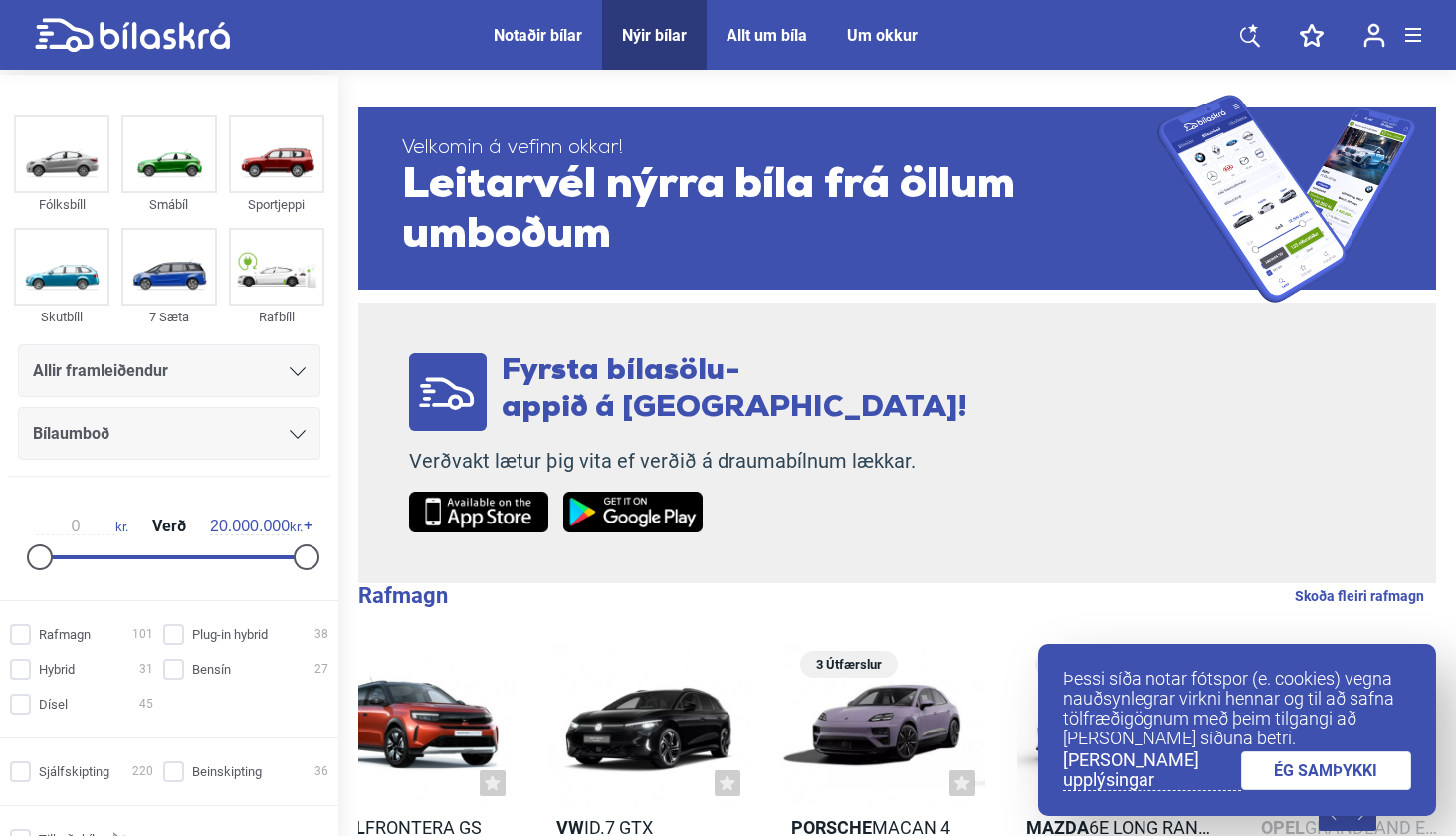 scroll, scrollTop: 0, scrollLeft: 0, axis: both 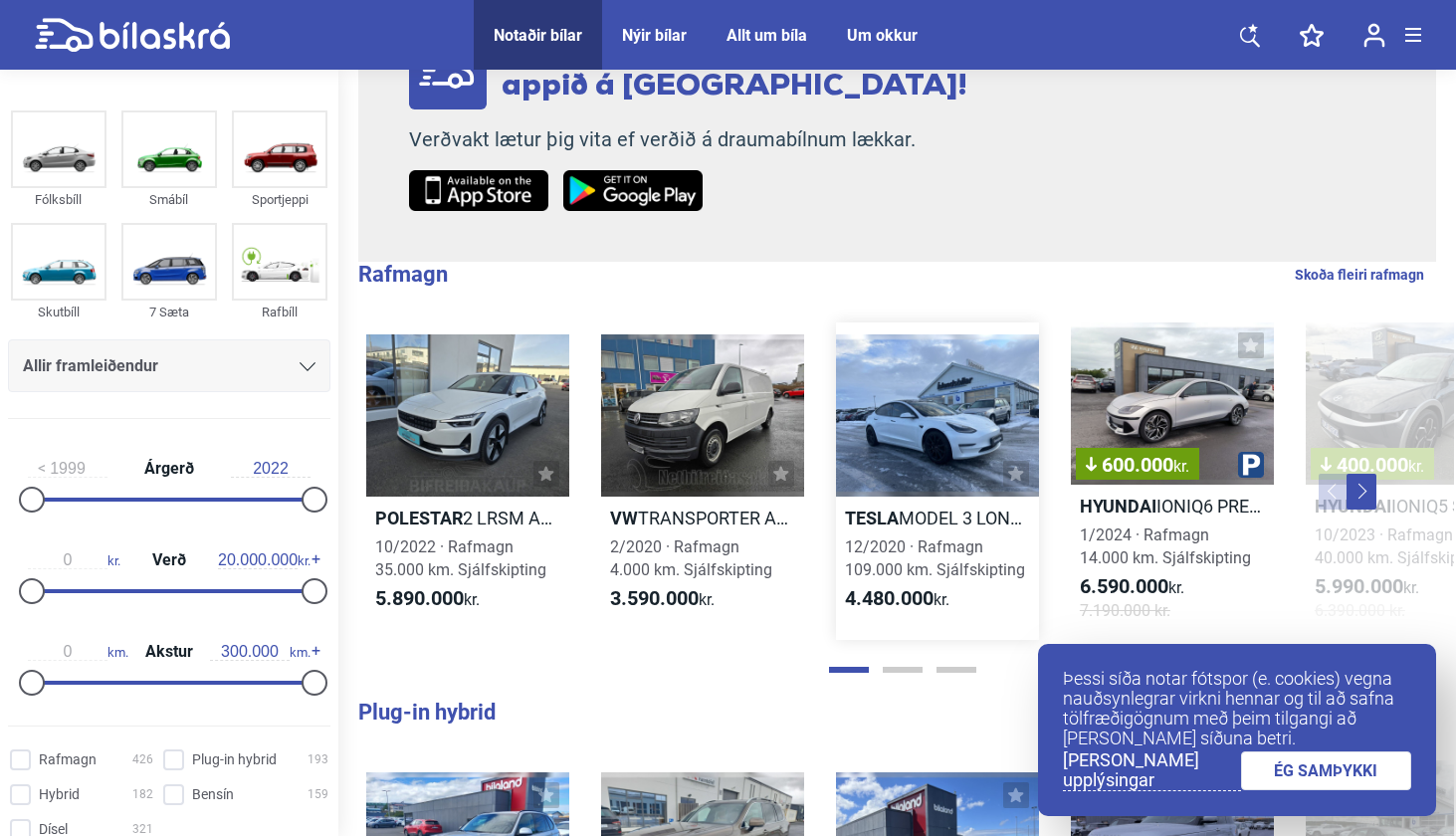 click at bounding box center (937, 415) 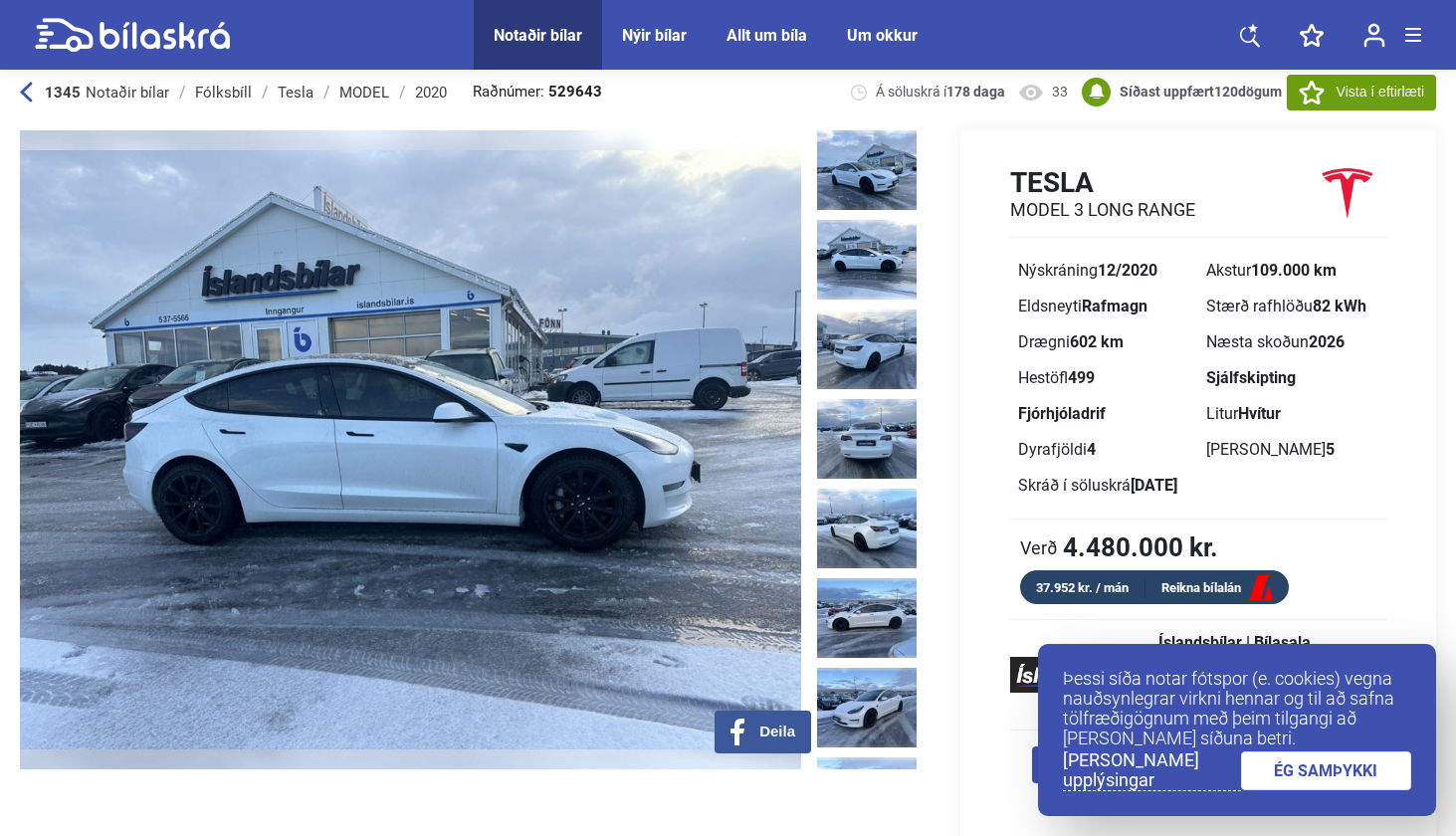 scroll, scrollTop: 19, scrollLeft: 0, axis: vertical 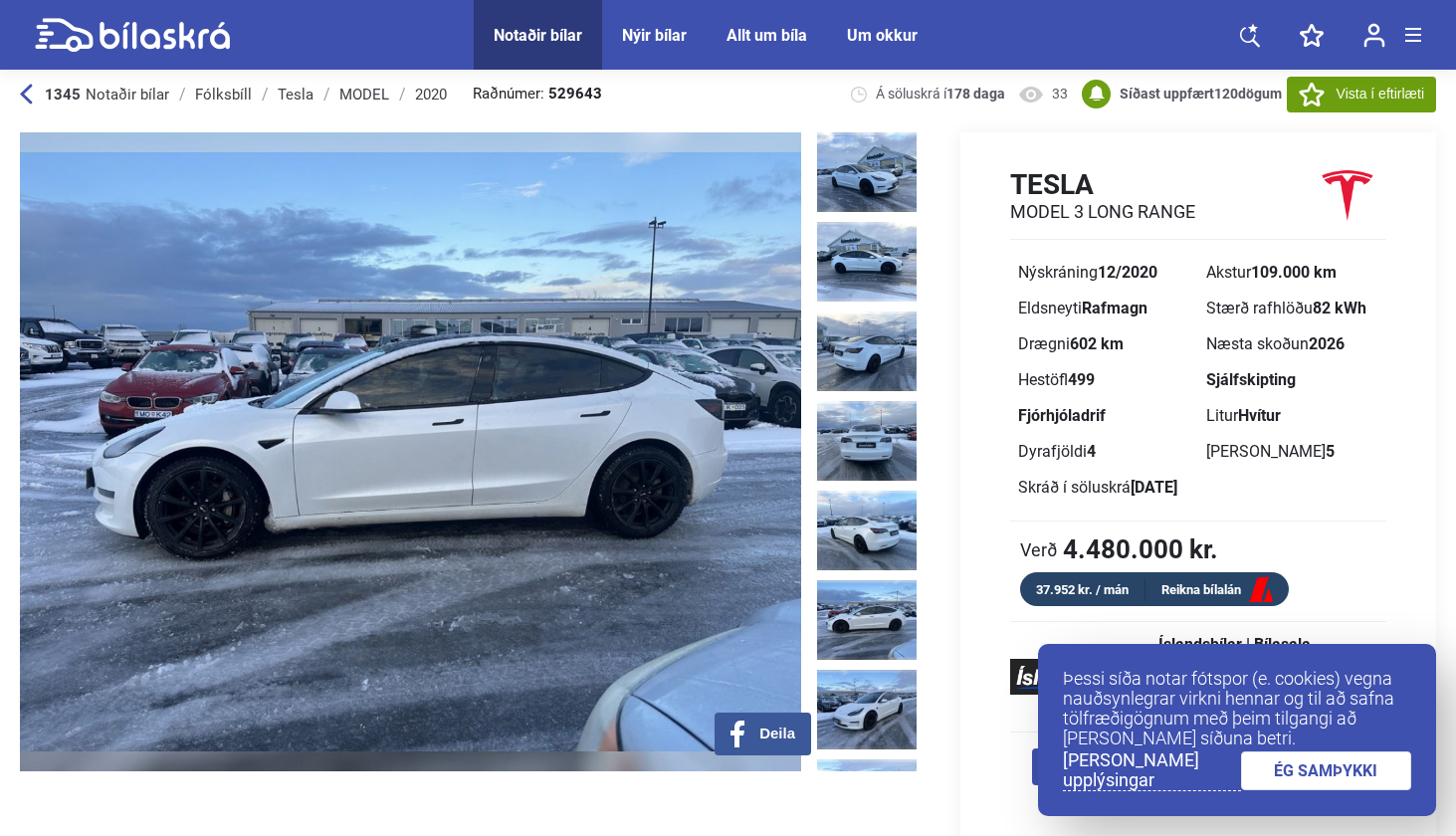 click at bounding box center (867, 620) 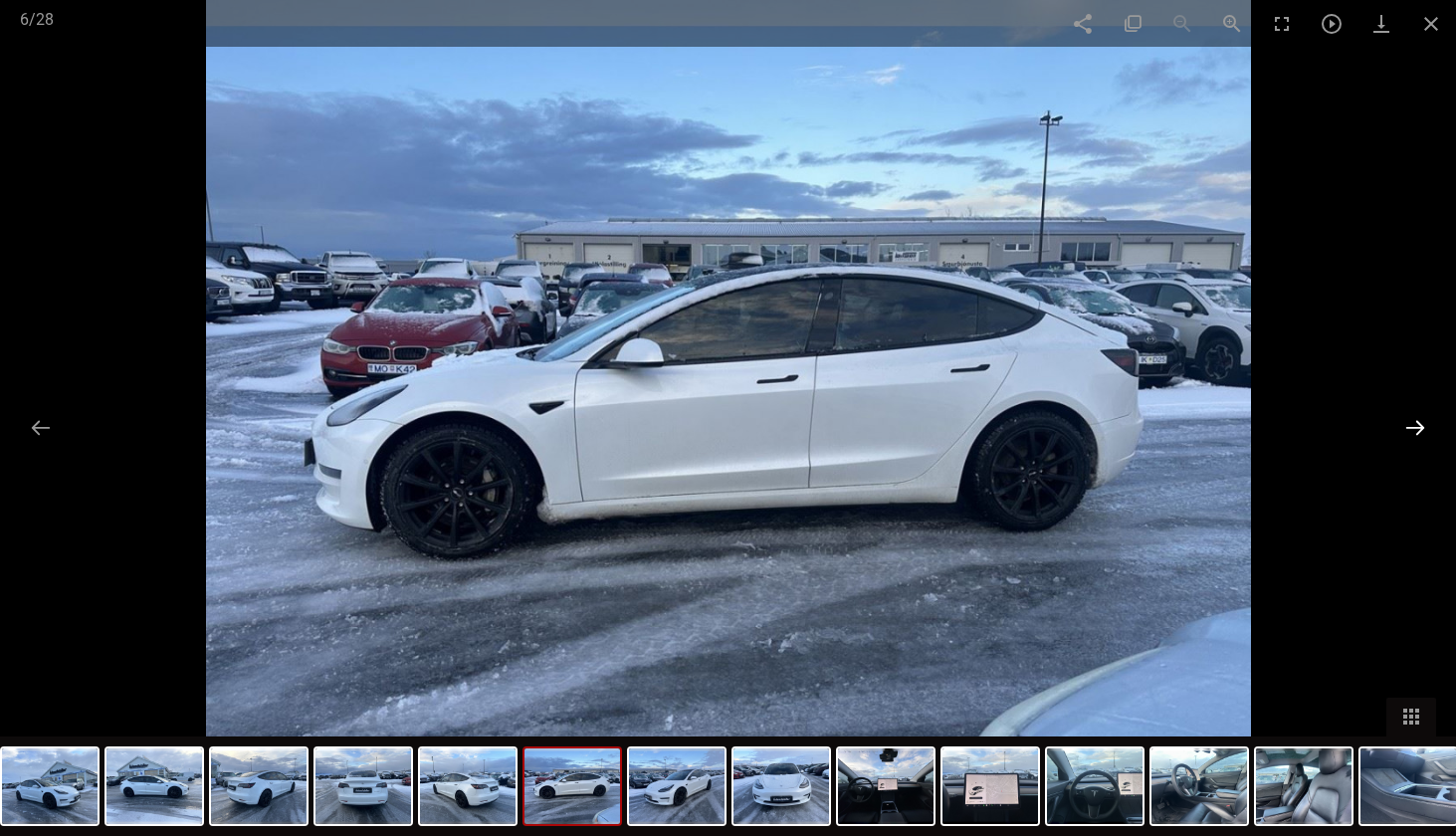 click at bounding box center (1415, 427) 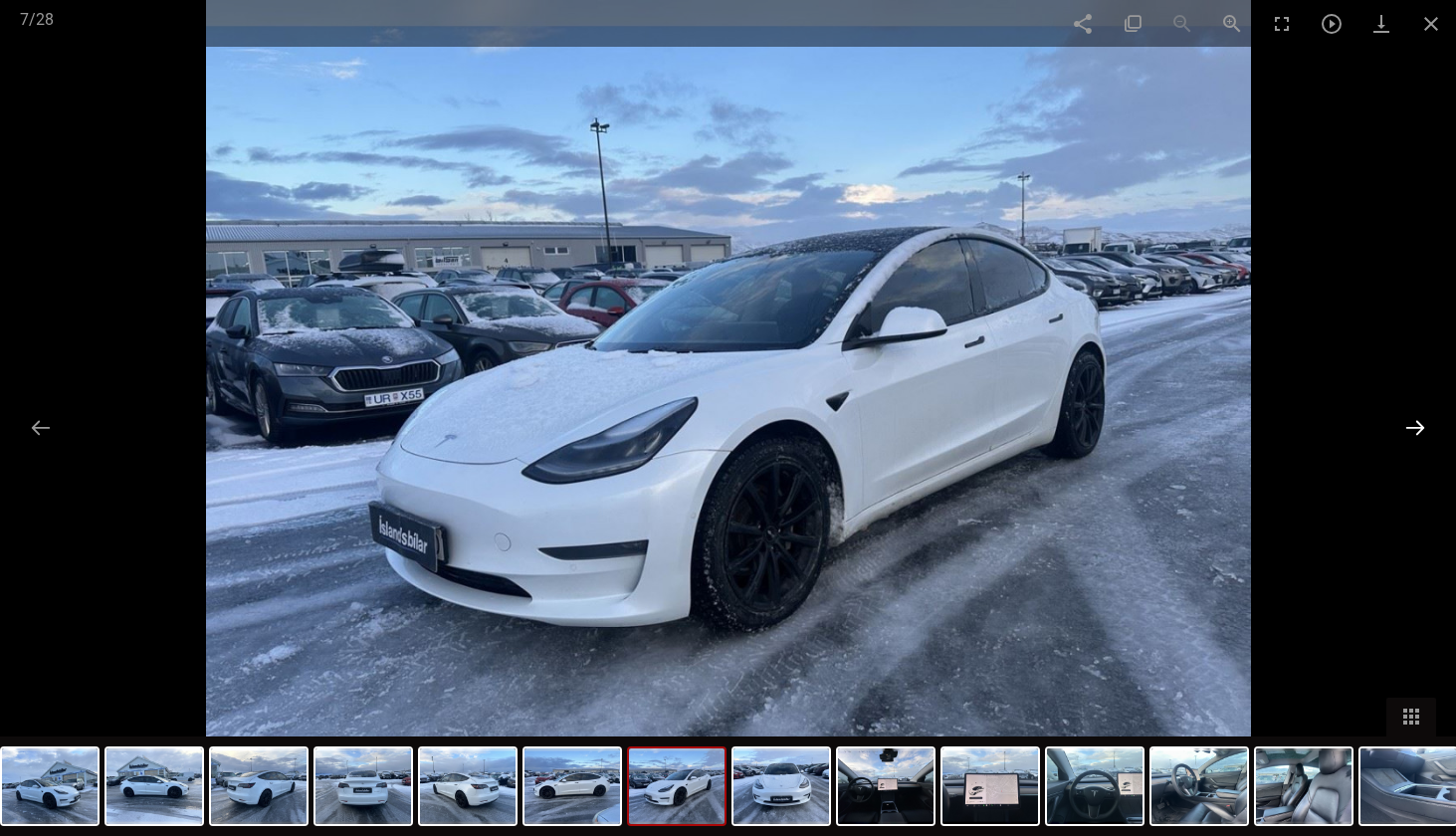 click at bounding box center [1415, 427] 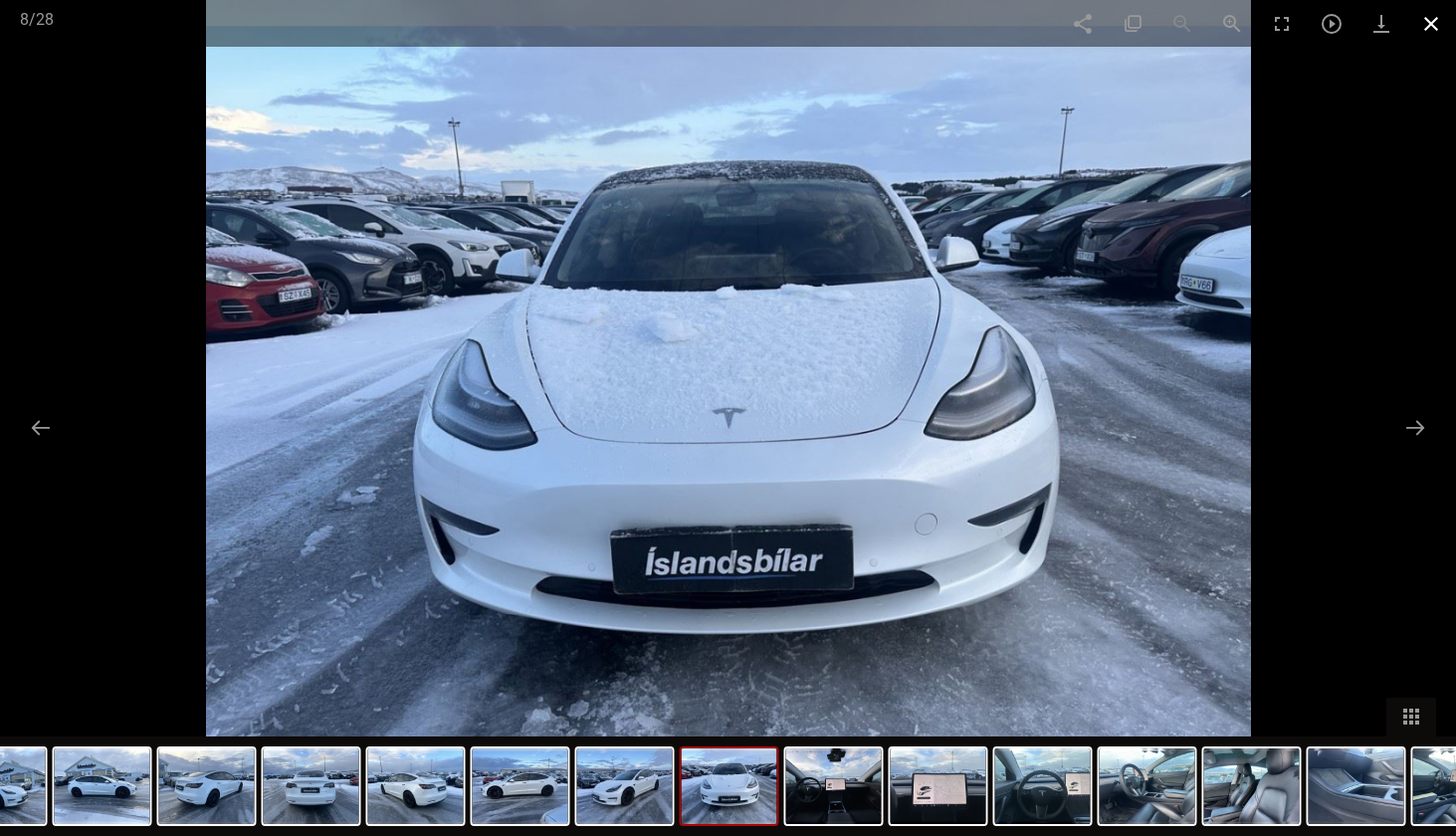 click at bounding box center (1431, 23) 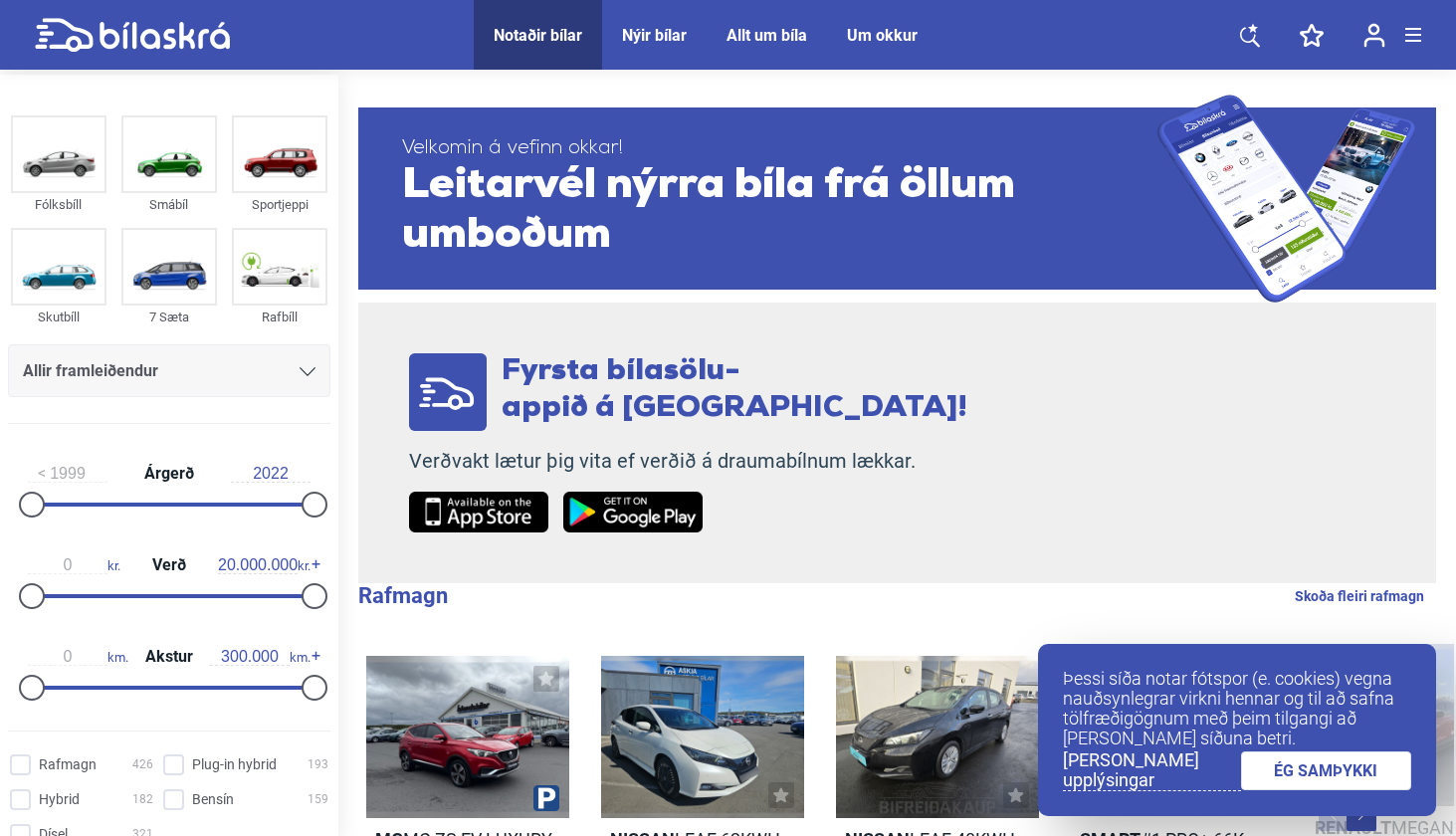 scroll, scrollTop: 0, scrollLeft: 0, axis: both 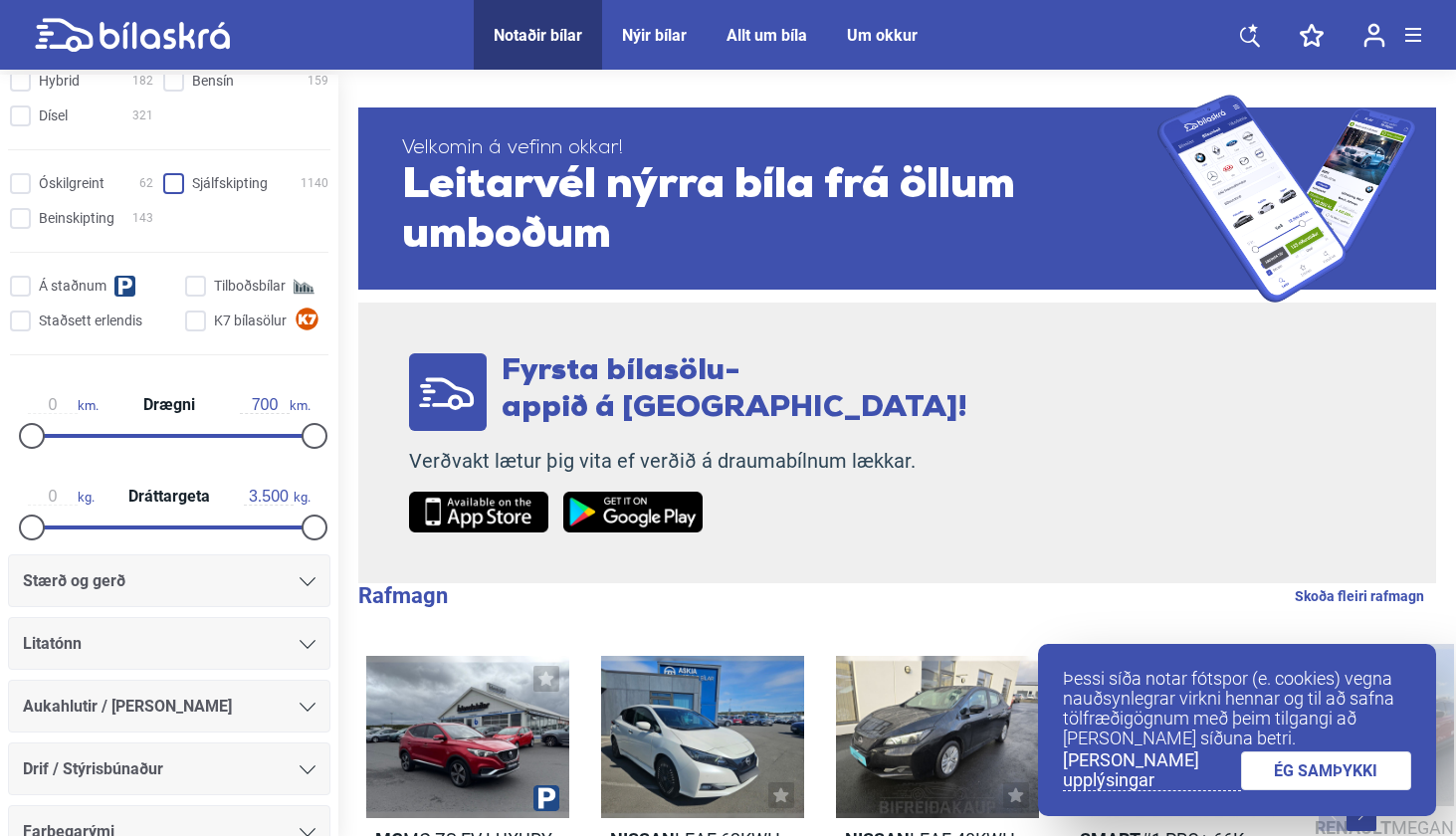 click on "Sjálfskipting 1140" at bounding box center (249, 184) 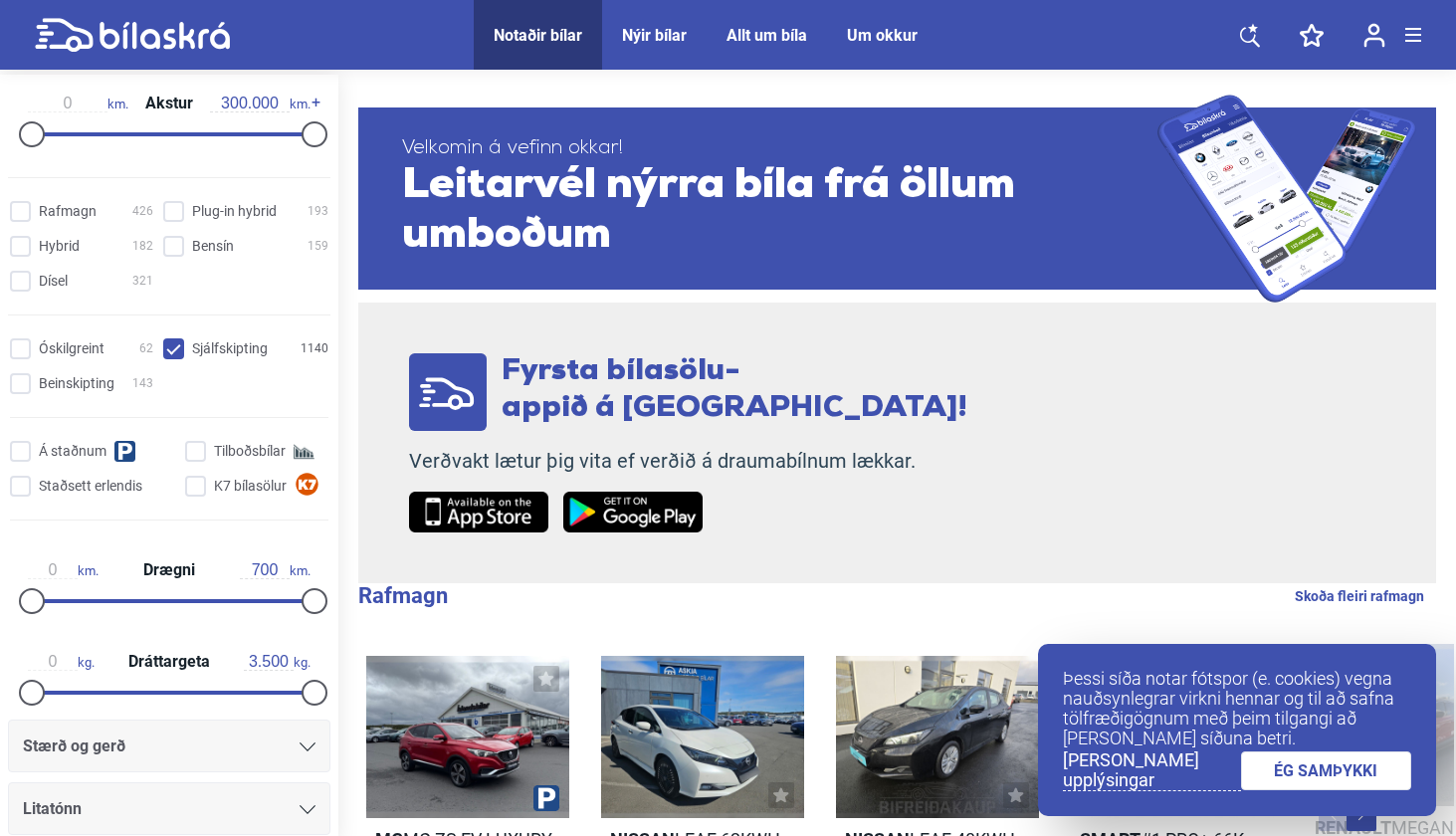 scroll, scrollTop: 551, scrollLeft: 0, axis: vertical 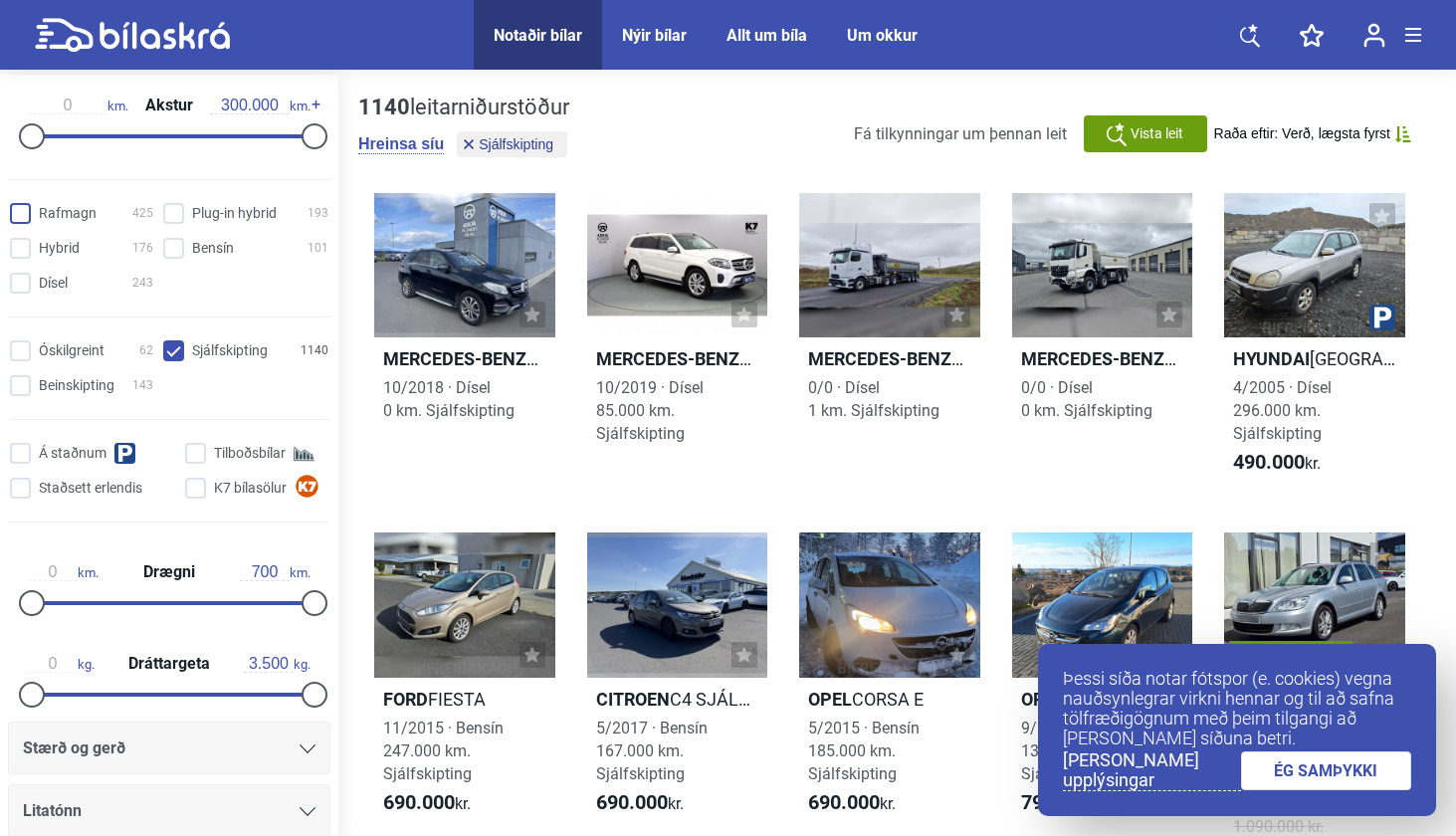 click on "Rafmagn 425" at bounding box center [85, 214] 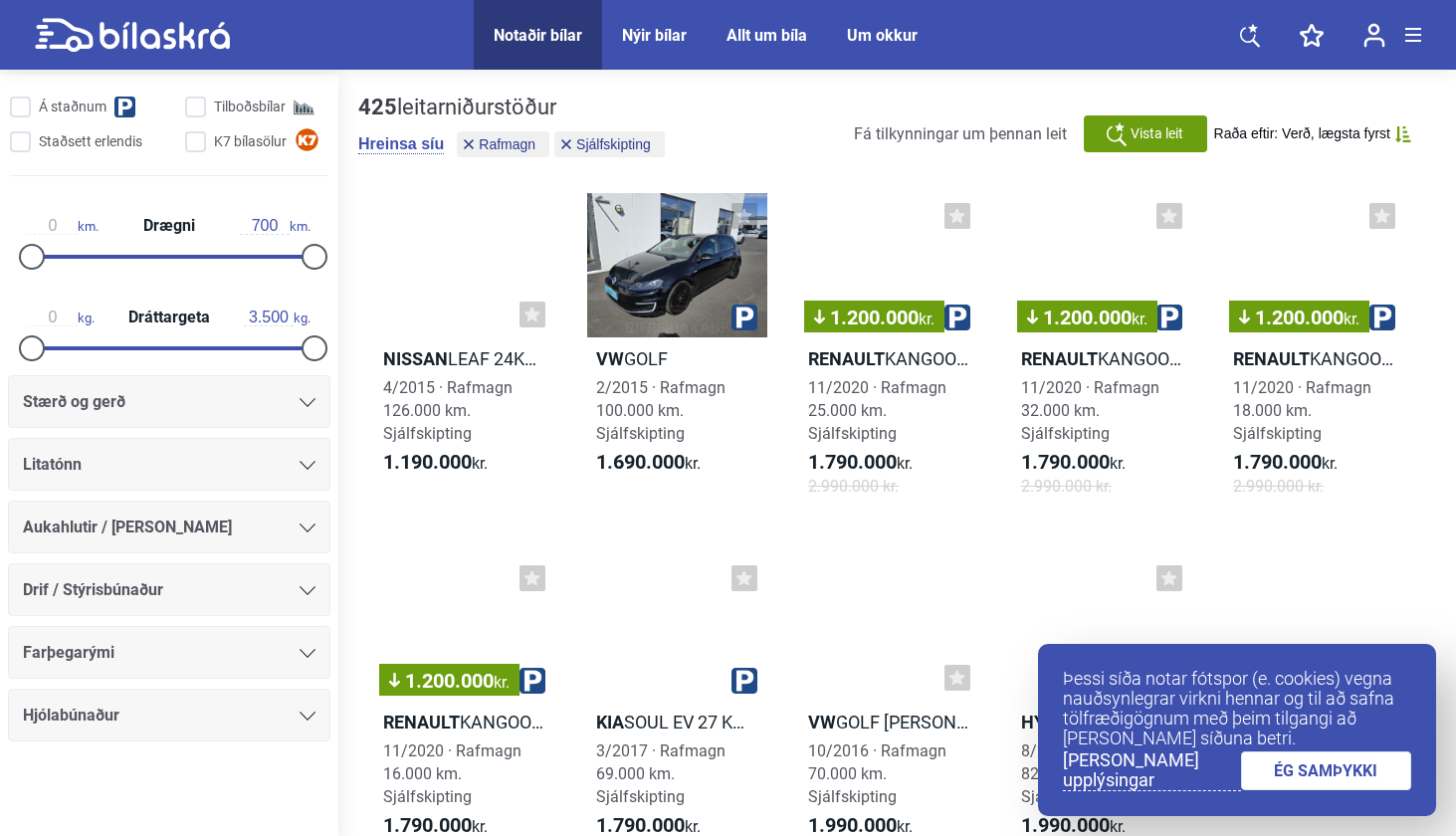 scroll, scrollTop: 903, scrollLeft: 0, axis: vertical 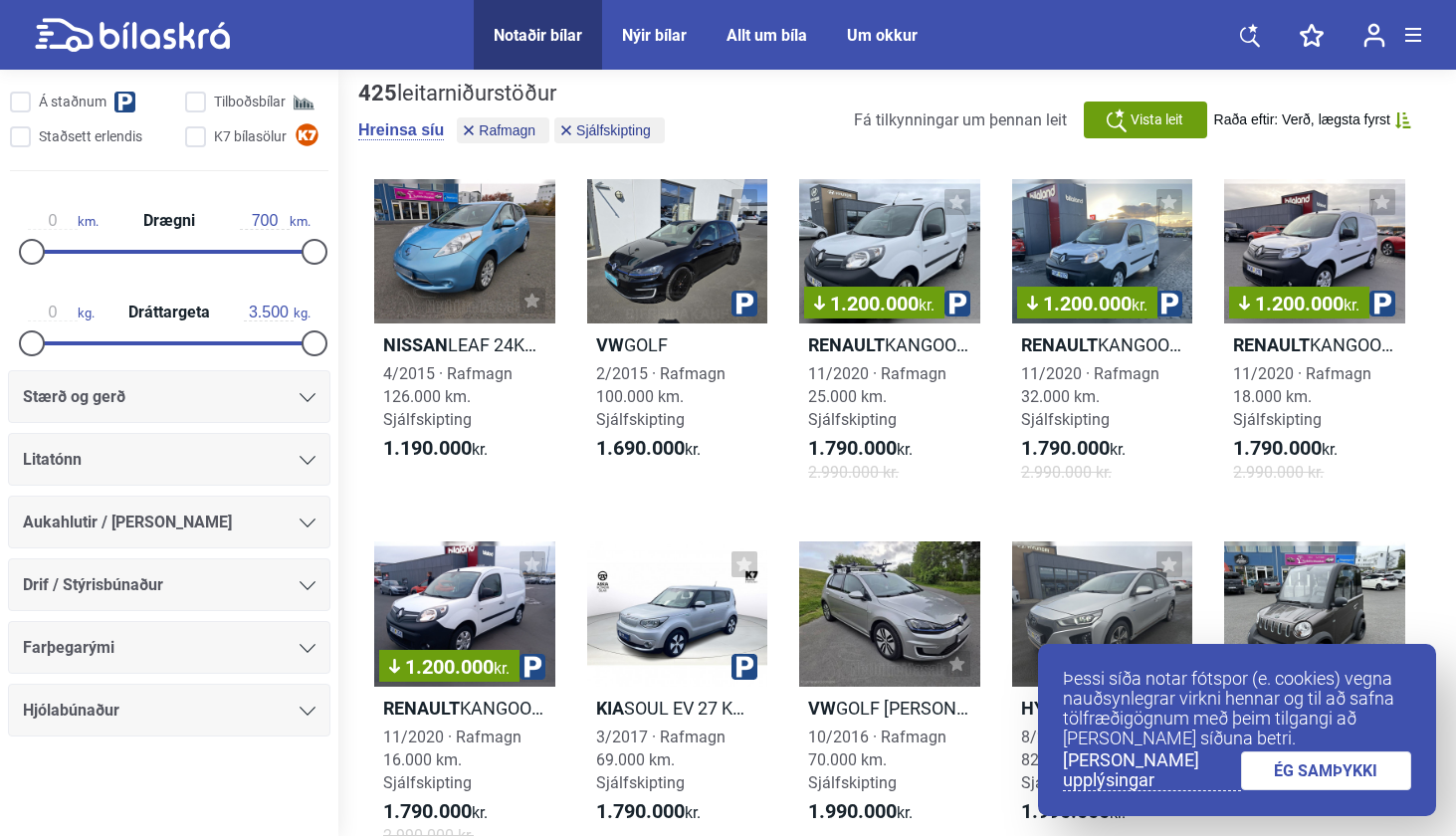 click on "Stærð og gerð" at bounding box center (169, 397) 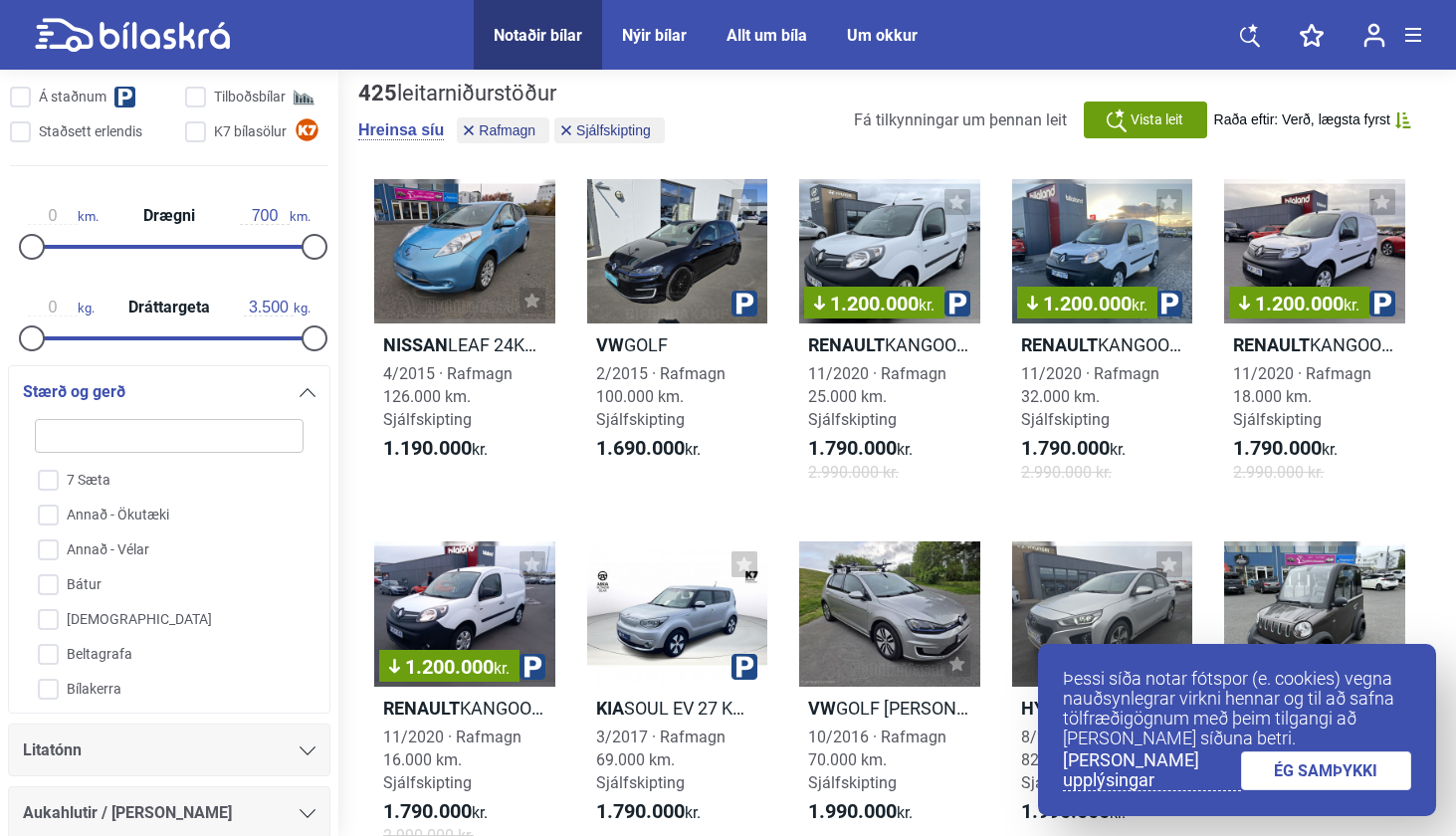 click on "Stærð og gerð" at bounding box center (169, 392) 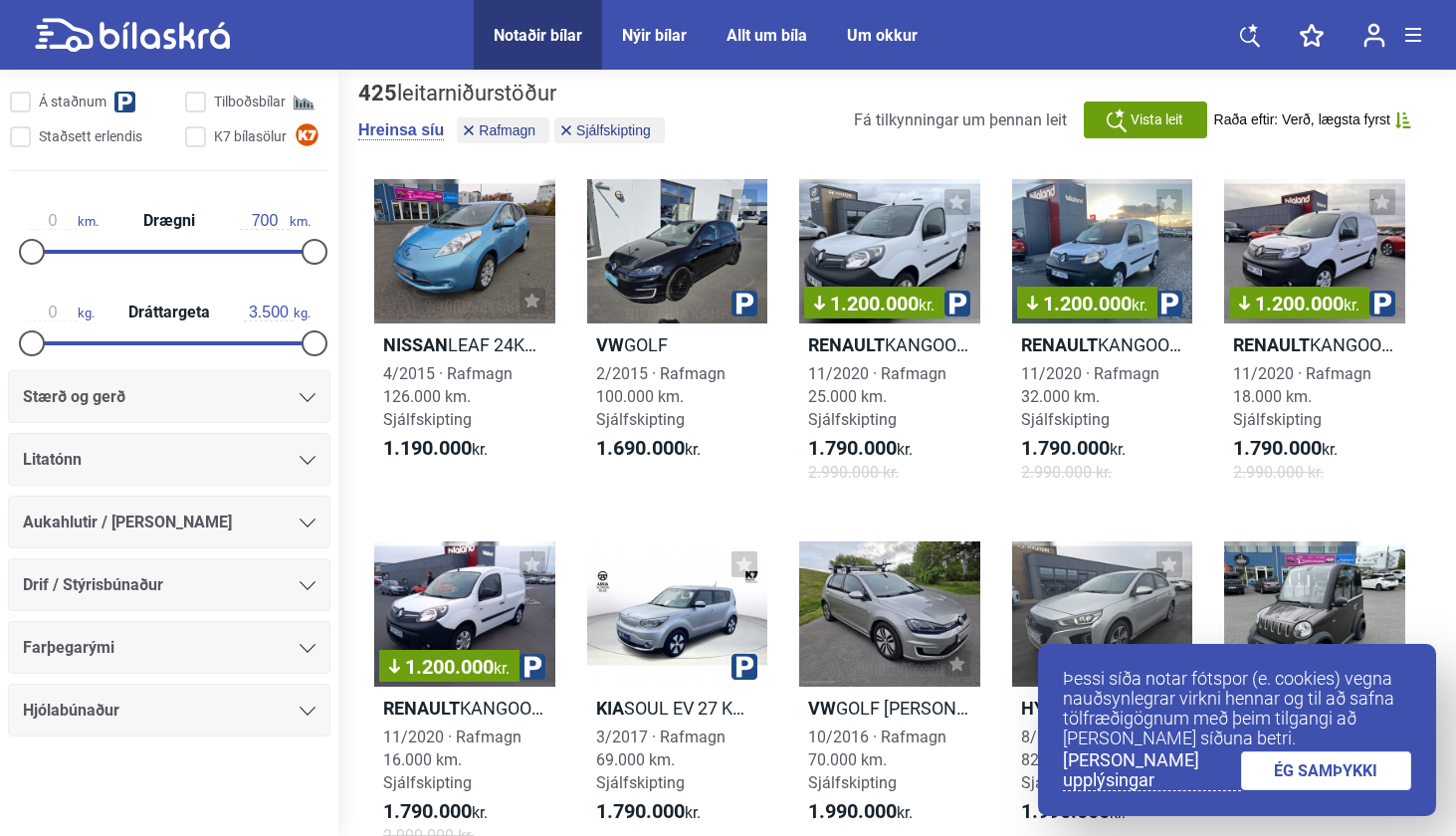 click on "Litatónn" at bounding box center (169, 460) 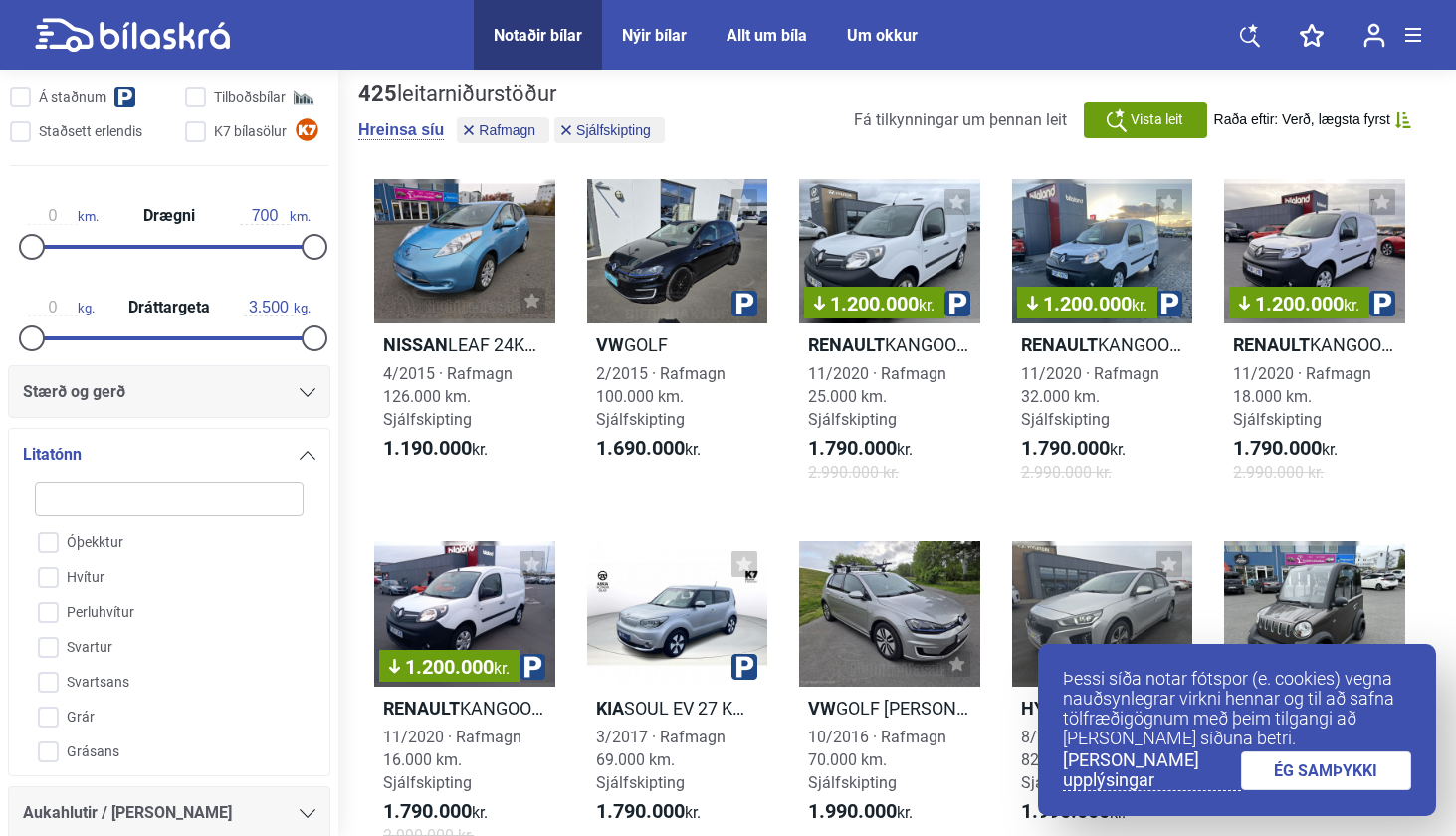 scroll, scrollTop: 1202, scrollLeft: 0, axis: vertical 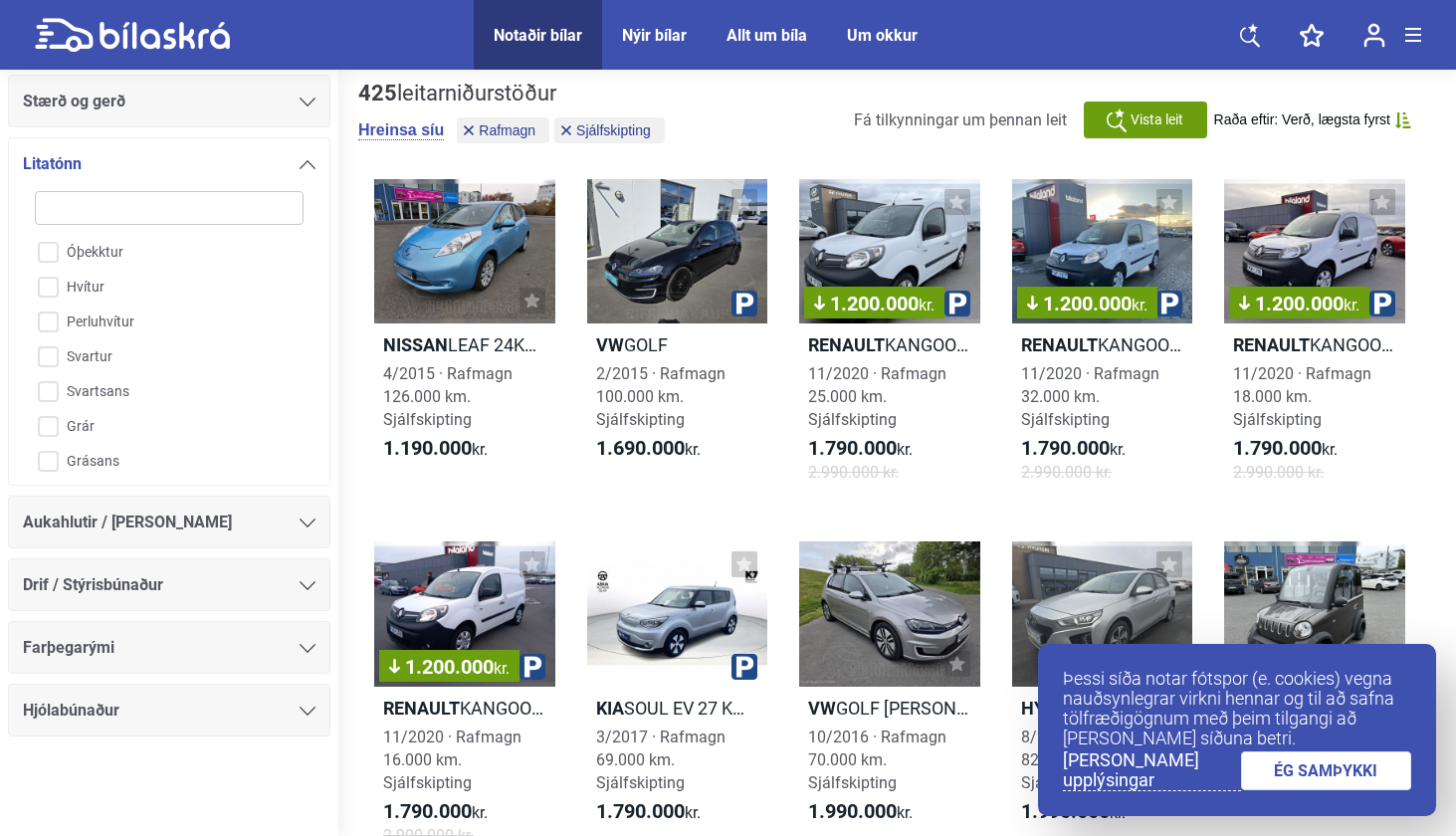 click 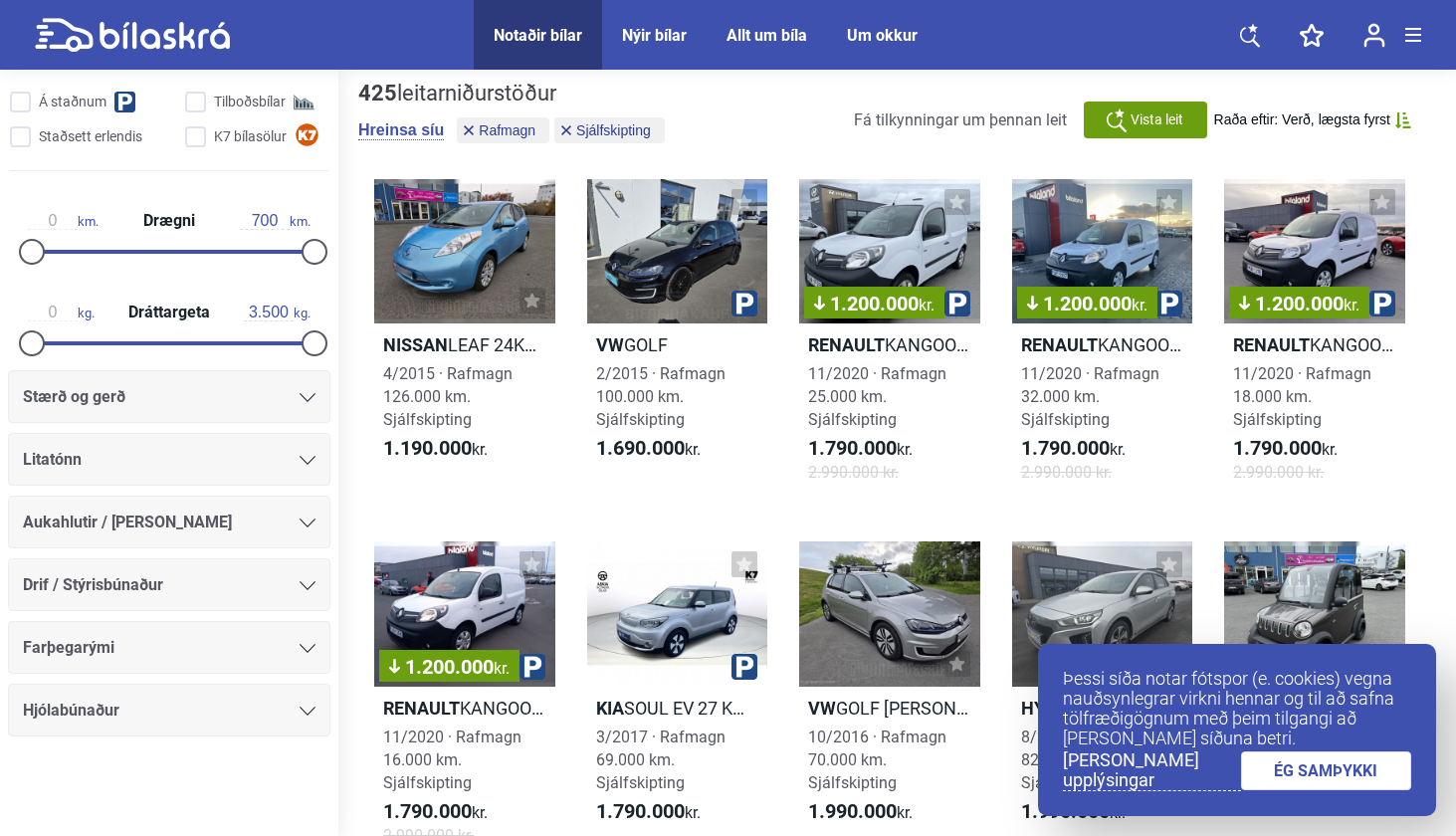 click on "Rafmagn 425 Plug-in hybrid 193 Hybrid 176 Bensín 101 Dísel 243 Óskilgreint 13 Sjálfskipting 425 Beinskipting 1 Á staðnum Tilboðsbílar Staðsett erlendis K7 bílasölur
0  km.
Drægni 700 km.
0  kg.
Dráttargeta 3.500 kg.
Stærð og gerð Litatónn Aukahlutir / Annar búnaður Drif / Stýrisbúnaður Farþegarými Hjólabúnaður" at bounding box center [169, 301] 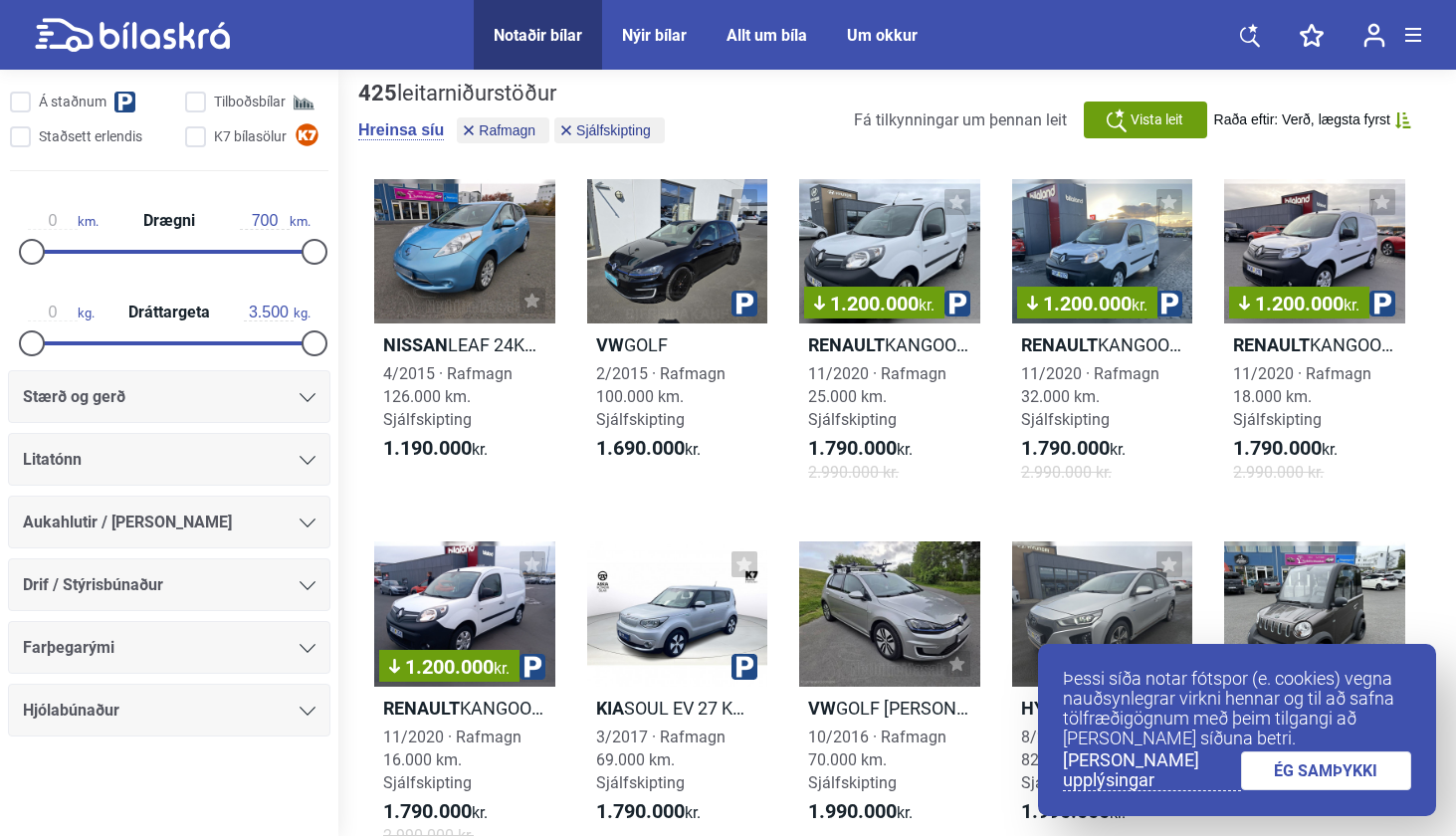 click at bounding box center (308, 522) 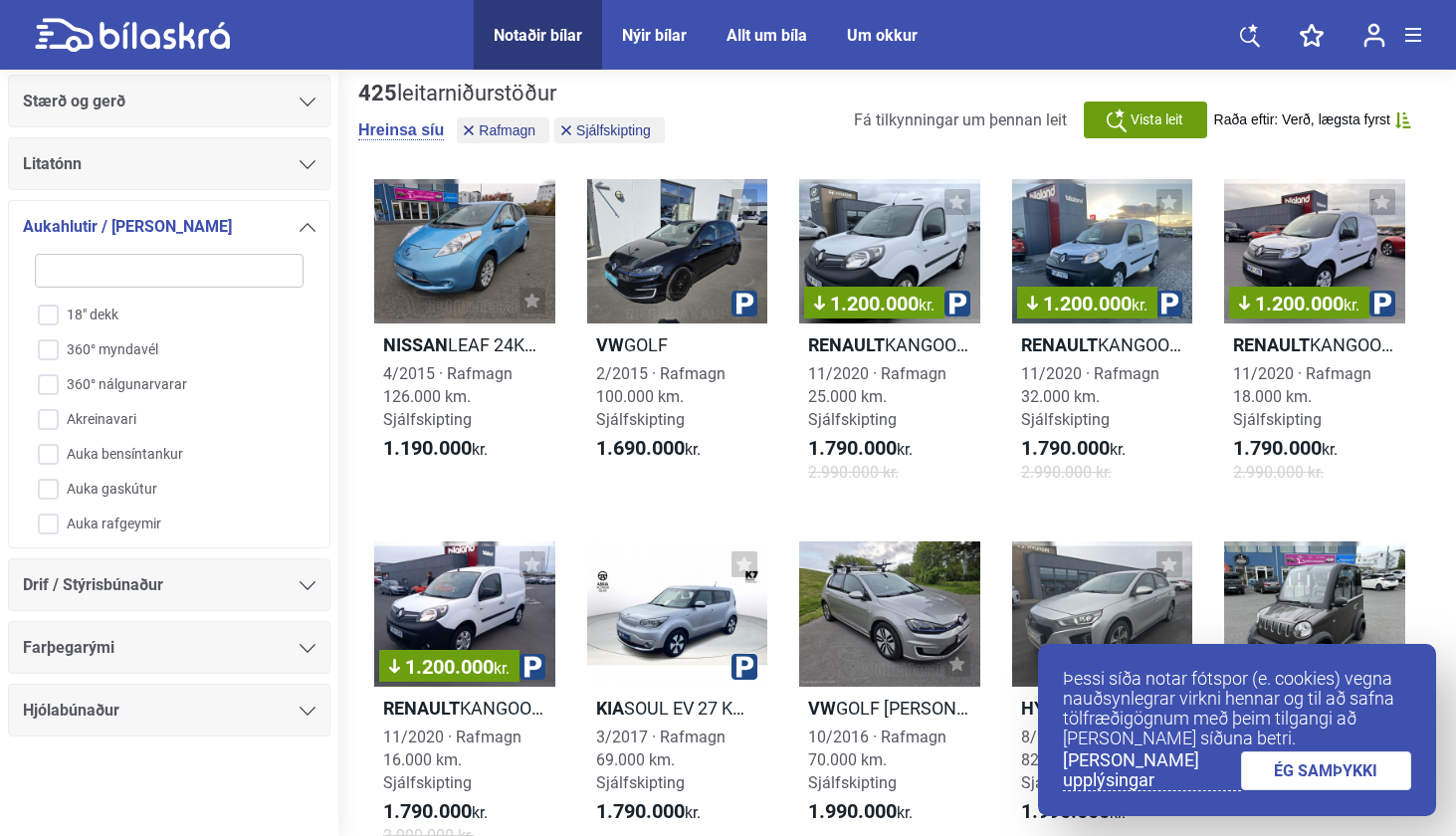 click on "Aukahlutir / [PERSON_NAME]" at bounding box center [169, 227] 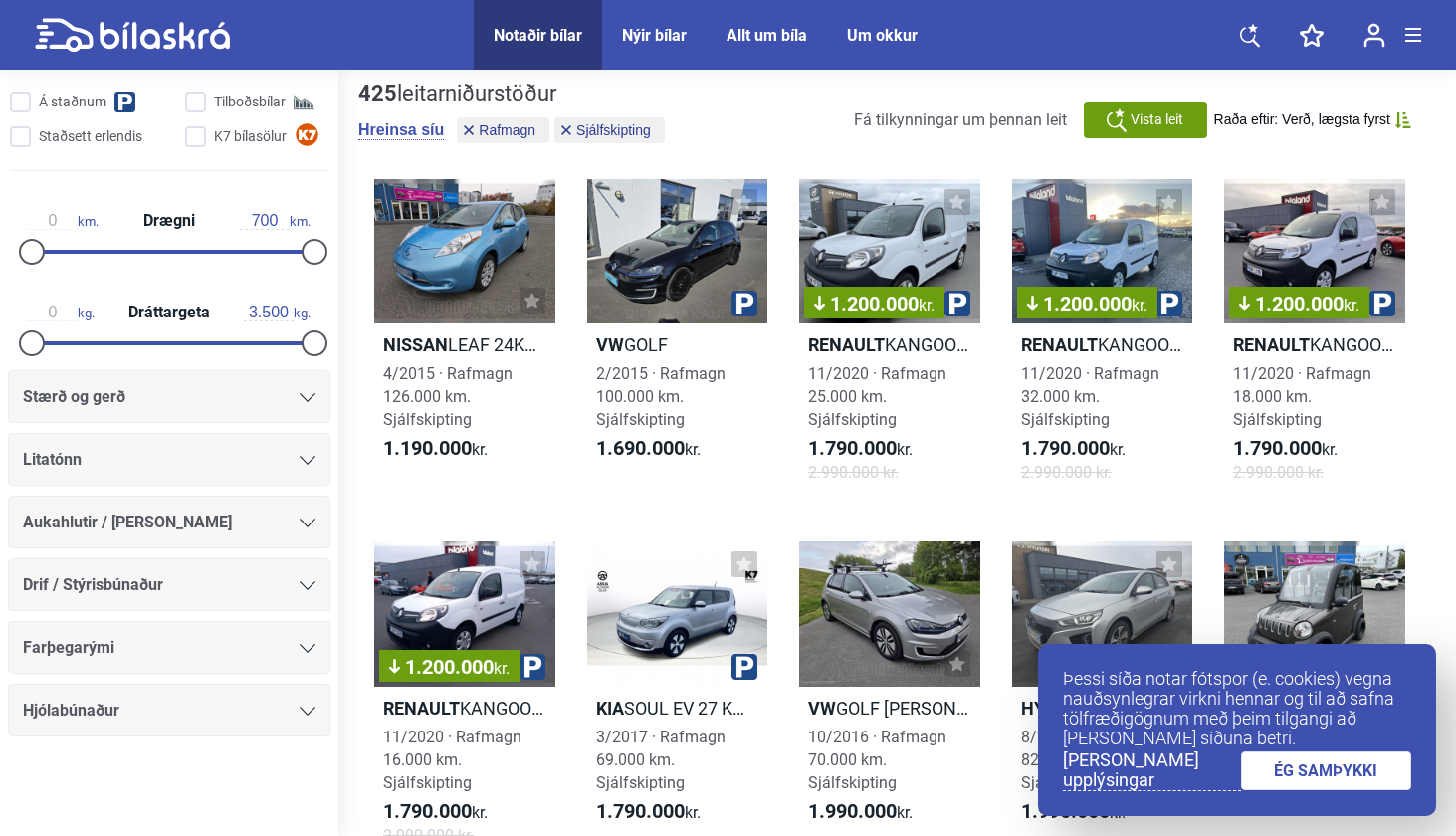 click on "Drif / Stýrisbúnaður" at bounding box center (169, 585) 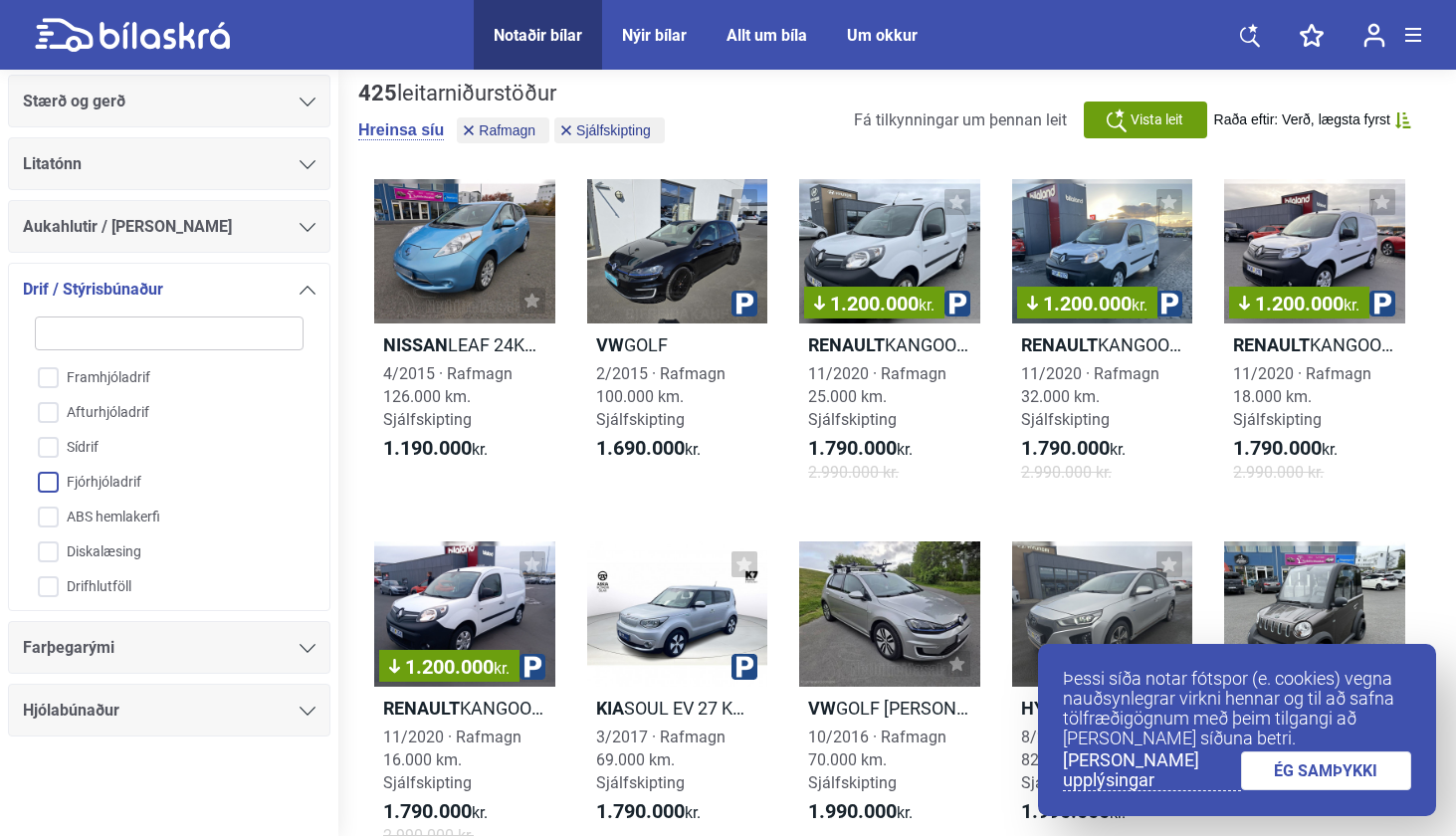 click on "Fjórhjóladrif" at bounding box center [156, 483] 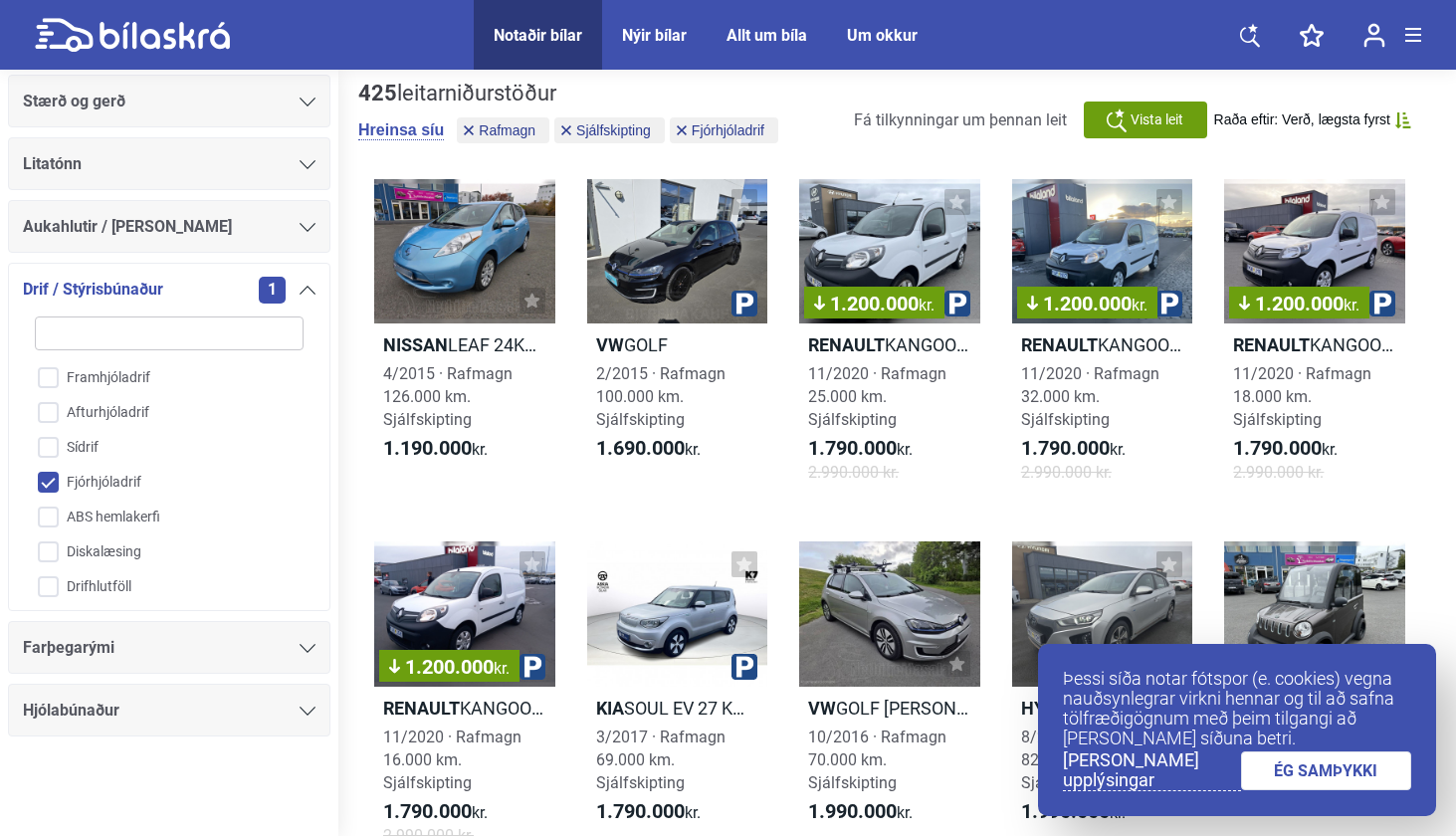 scroll, scrollTop: 0, scrollLeft: 0, axis: both 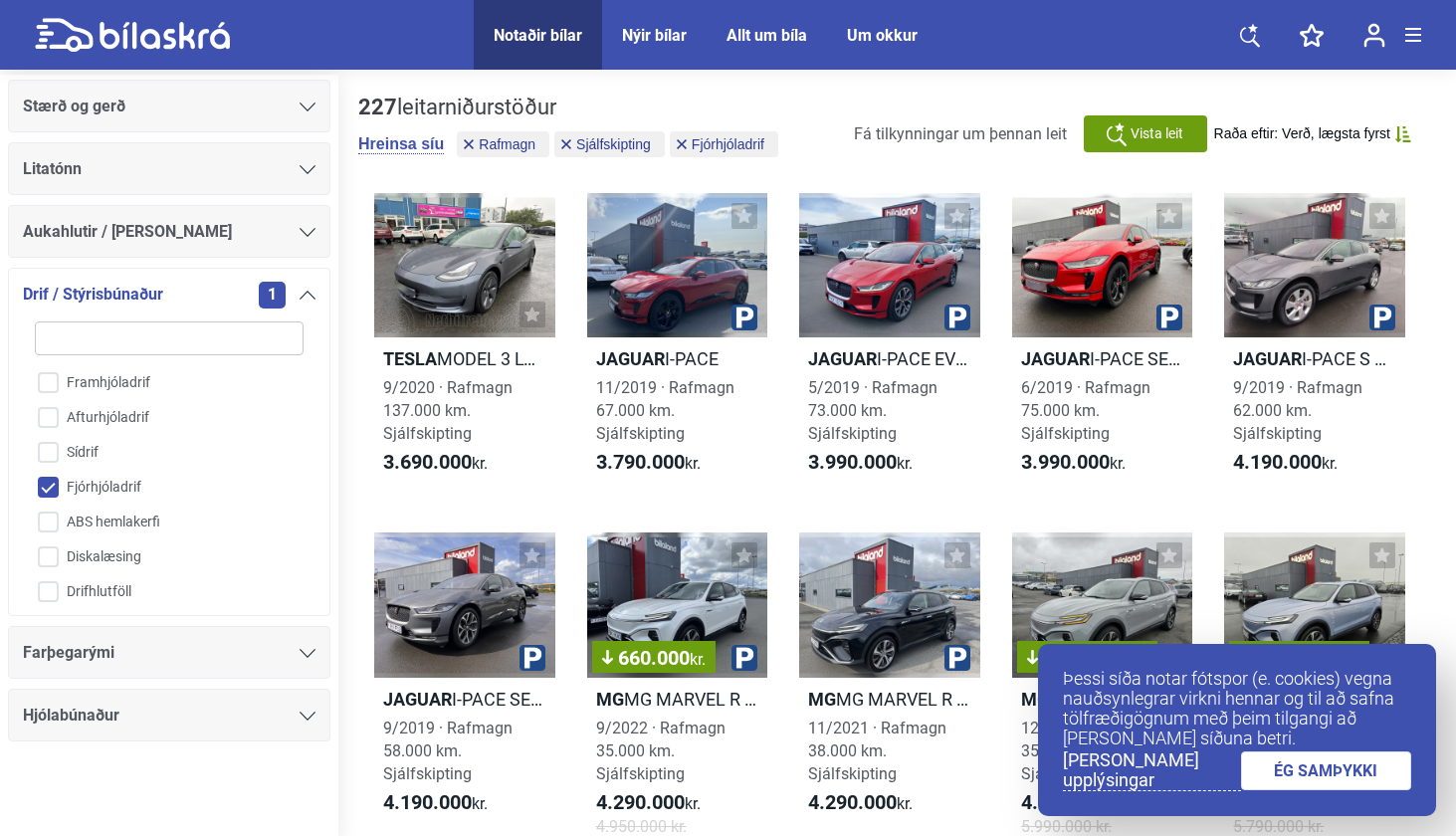 click on "Farþegarými" at bounding box center [169, 652] 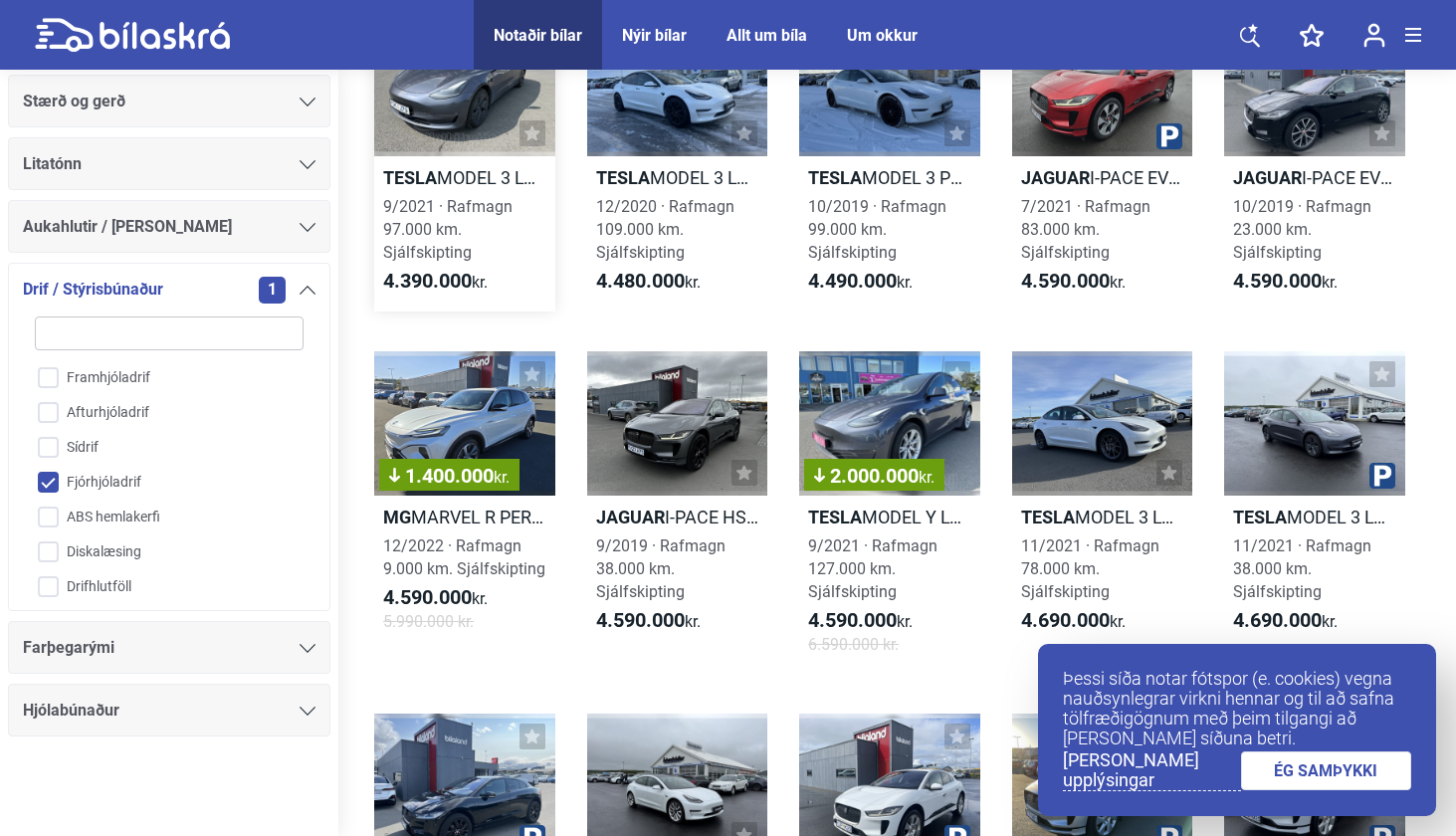 scroll, scrollTop: 885, scrollLeft: 0, axis: vertical 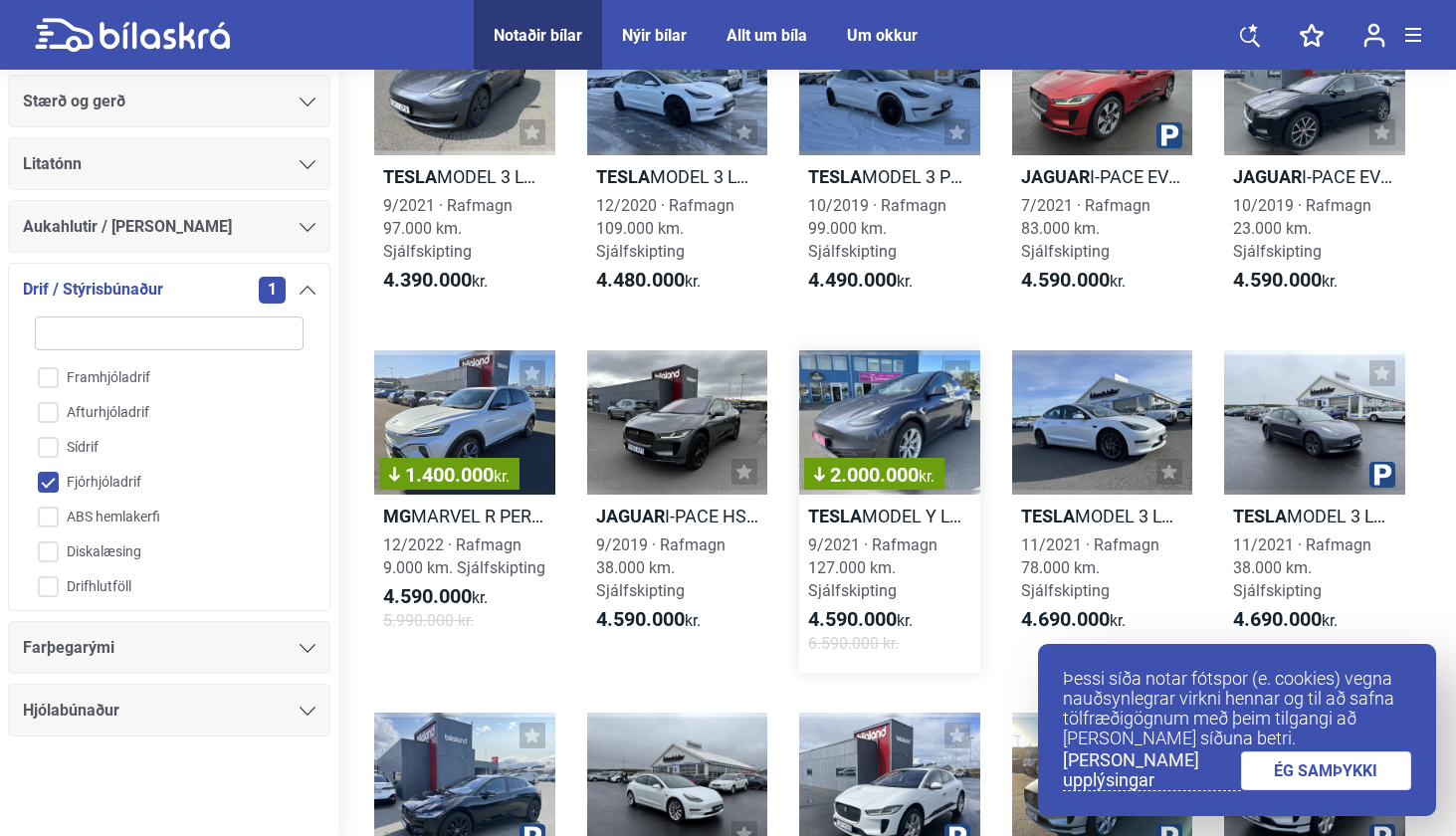 click on "2.000.000
kr." at bounding box center (890, 422) 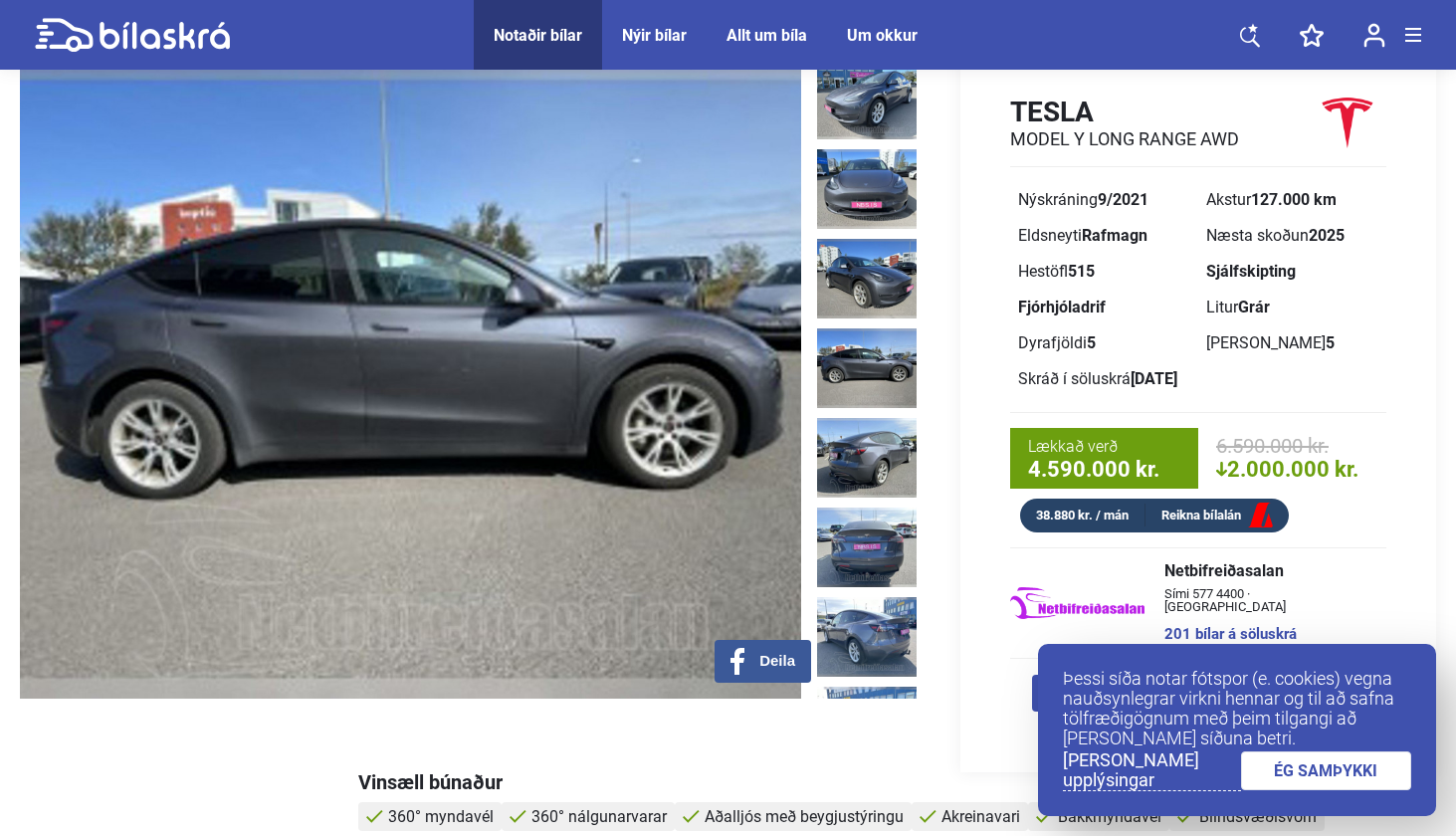scroll, scrollTop: 0, scrollLeft: 0, axis: both 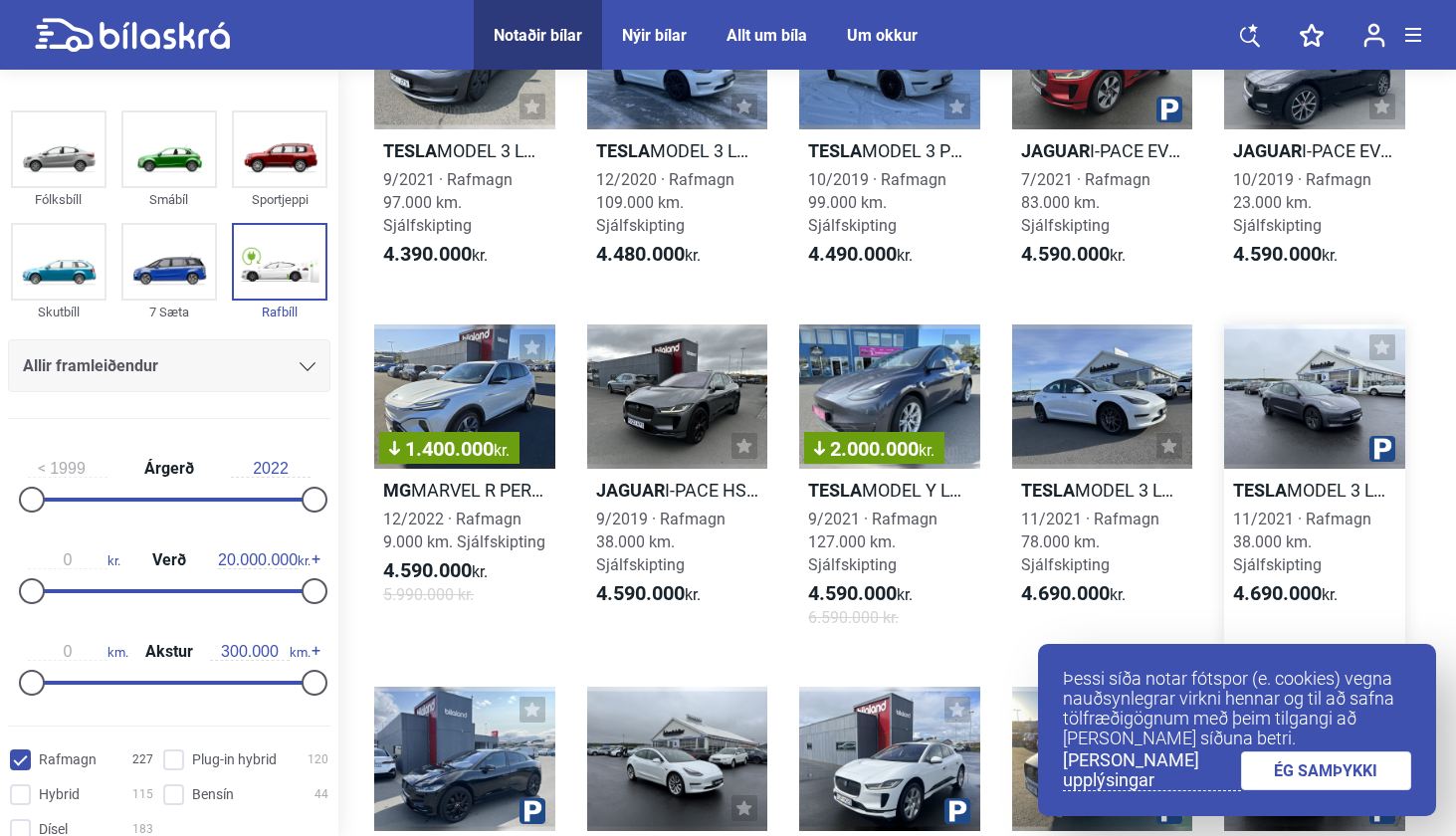 click at bounding box center [1315, 396] 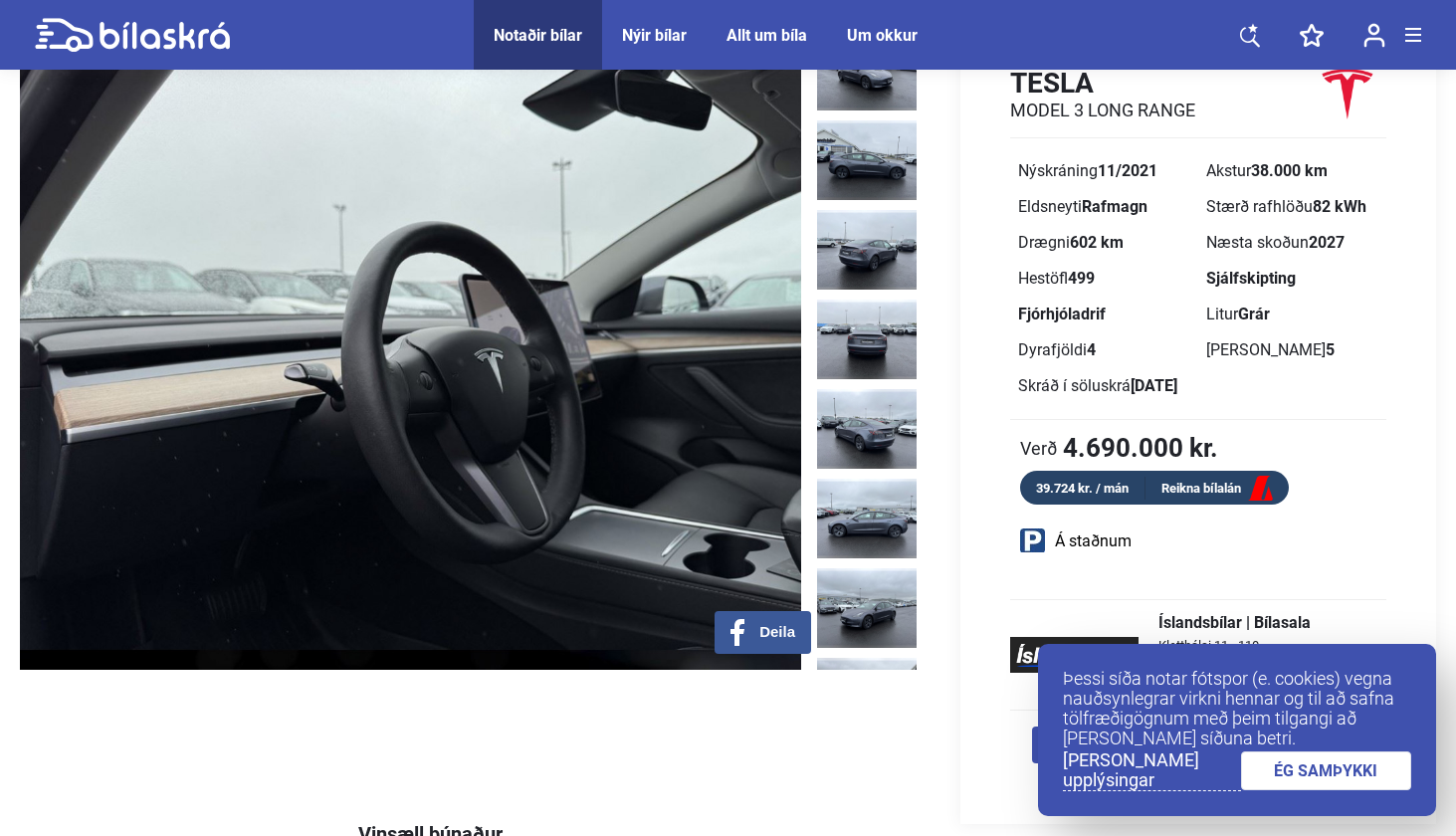 scroll, scrollTop: 91, scrollLeft: 0, axis: vertical 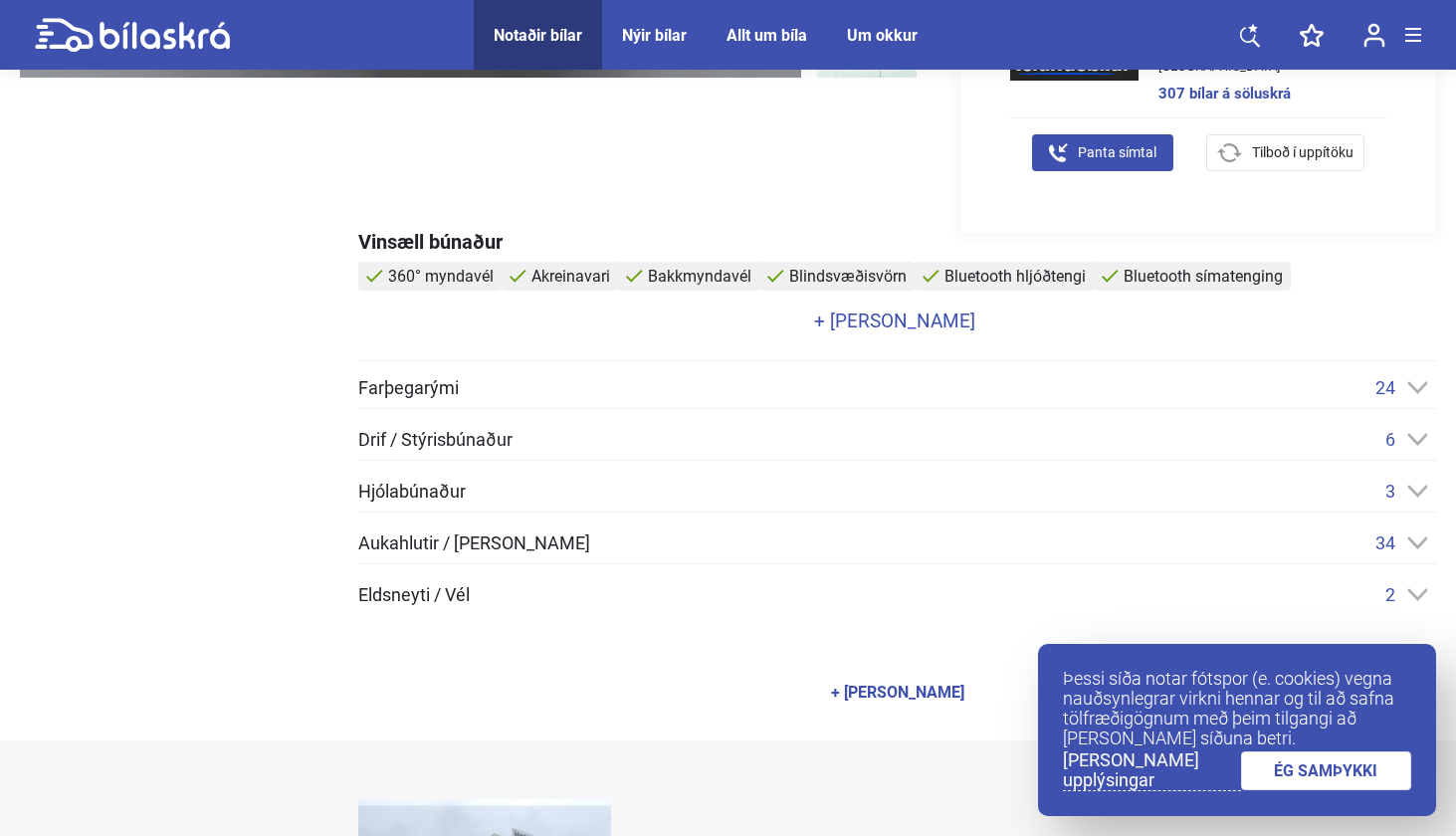 click on "Farþegarými 24" at bounding box center [897, 387] 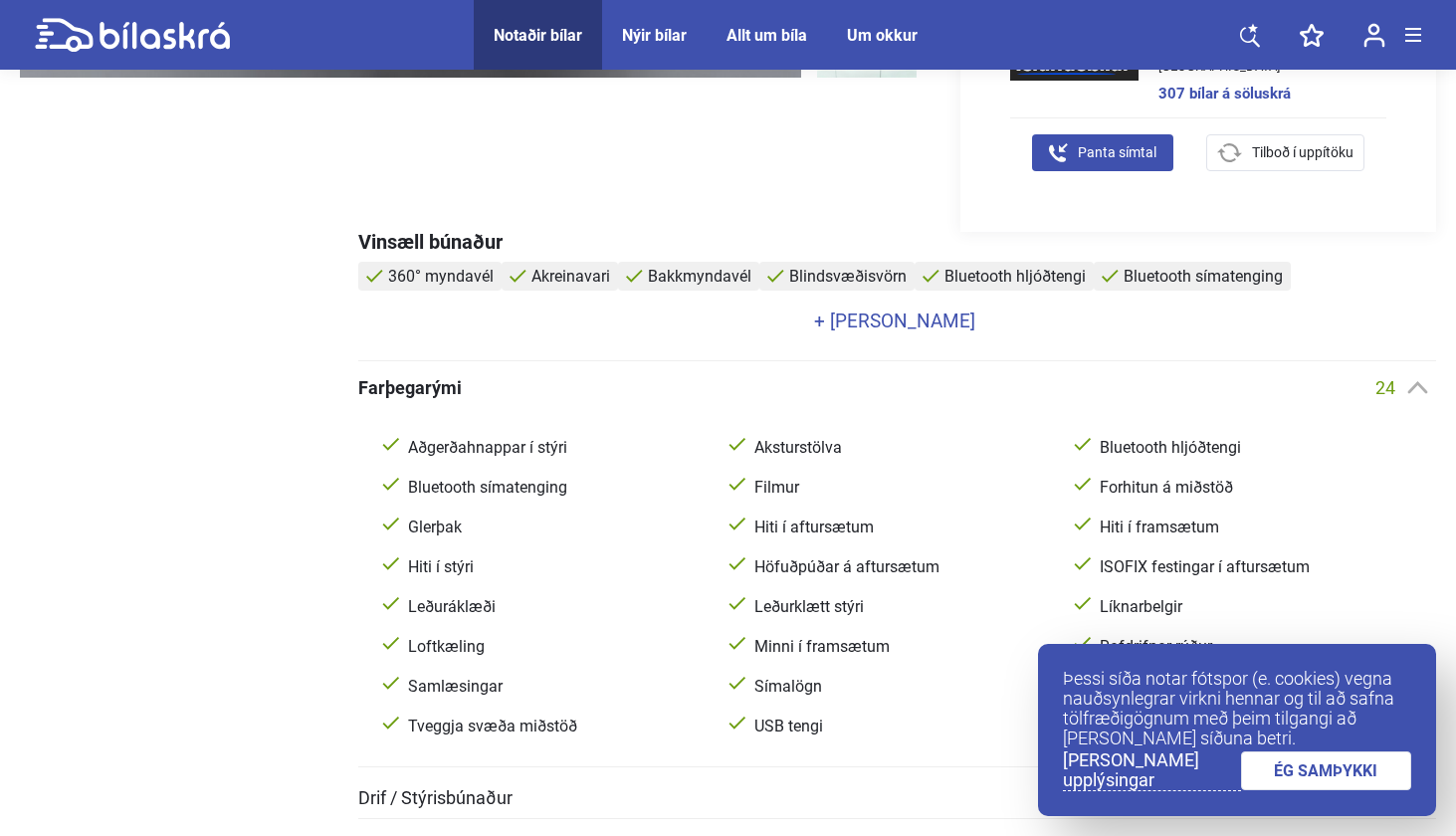 click on "Vinsæll búnaður 360° myndavél Akreinavari Bakkmyndavél Blindsvæðisvörn Bluetooth hljóðtengi Bluetooth símatenging Fjarlægðarskynjarar aftan Fjarlægðarskynjarar framan Forhitun á miðstöð Glerþak Hiti í aftursætum Hiti í framsætum Hiti í stýri Hraðastillir ISOFIX festingar í aftursætum LED aðalljós LED afturljós LED dagljós Leðuráklæði Leðurklætt stýri Loftkæling Lykillaus ræsing Lykillaust aðgengi Minni í framsætum Rafdrifnar rúður Regnskynjari Skynvæddur hraðastillir Spólvörn Stefnuljós í hliðarspeglum Umferðarskiltanemi USB tengi
+ Sjá meira
Farþegarými 24 Aðgerðahnappar í stýri Aksturstölva Bluetooth hljóðtengi Bluetooth símatenging Filmur Forhitun á miðstöð Glerþak Hiti í aftursætum Hiti í framsætum Hiti í stýri Höfuðpúðar á aftursætum ISOFIX festingar í aftursætum Leðuráklæði Leðurklætt stýri Líknarbelgir Loftkæling Minni í framsætum Rafdrifnar rúður Samlæsingar Símalögn USB tengi 6" at bounding box center (897, 655) 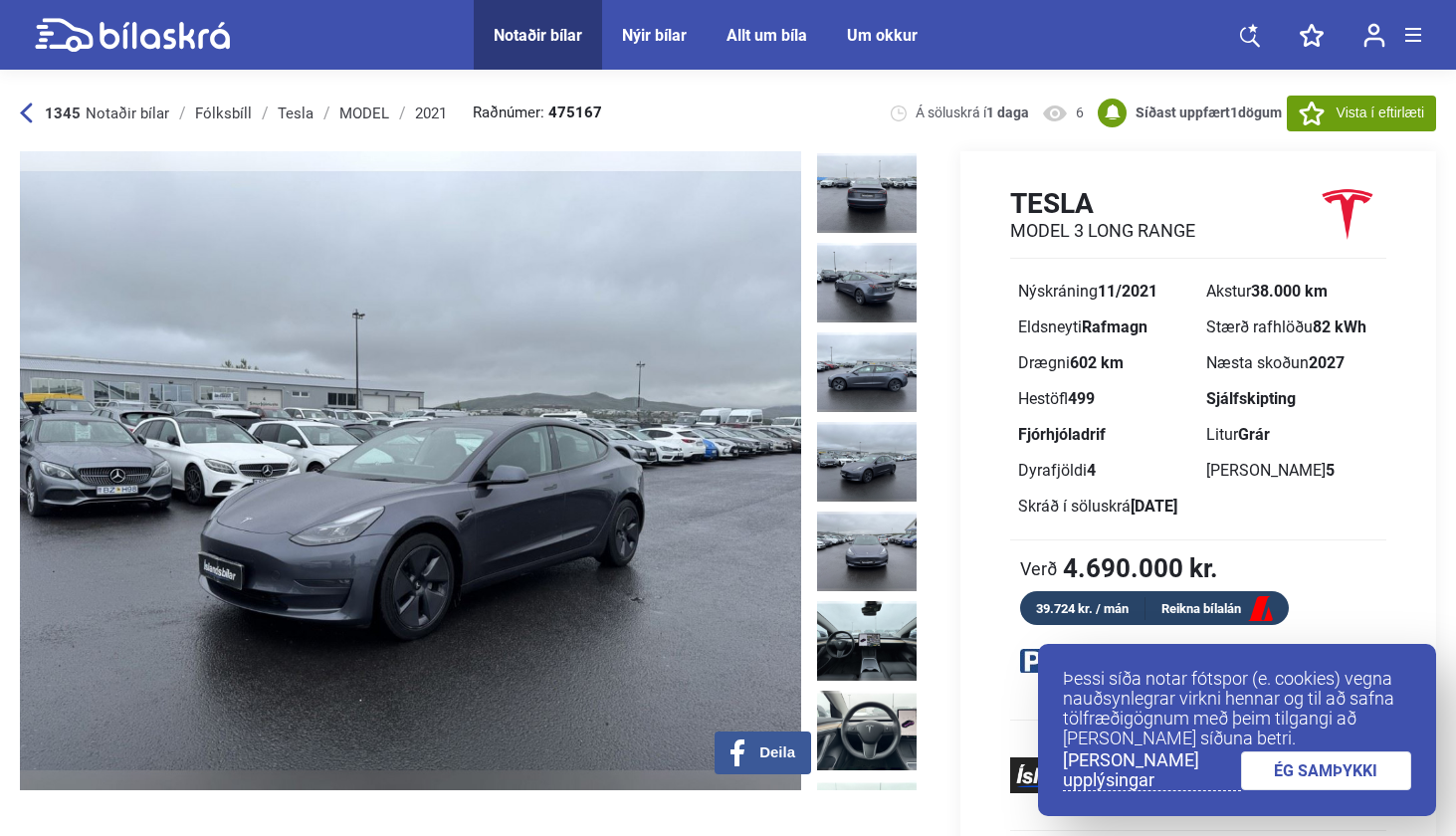scroll, scrollTop: 0, scrollLeft: 0, axis: both 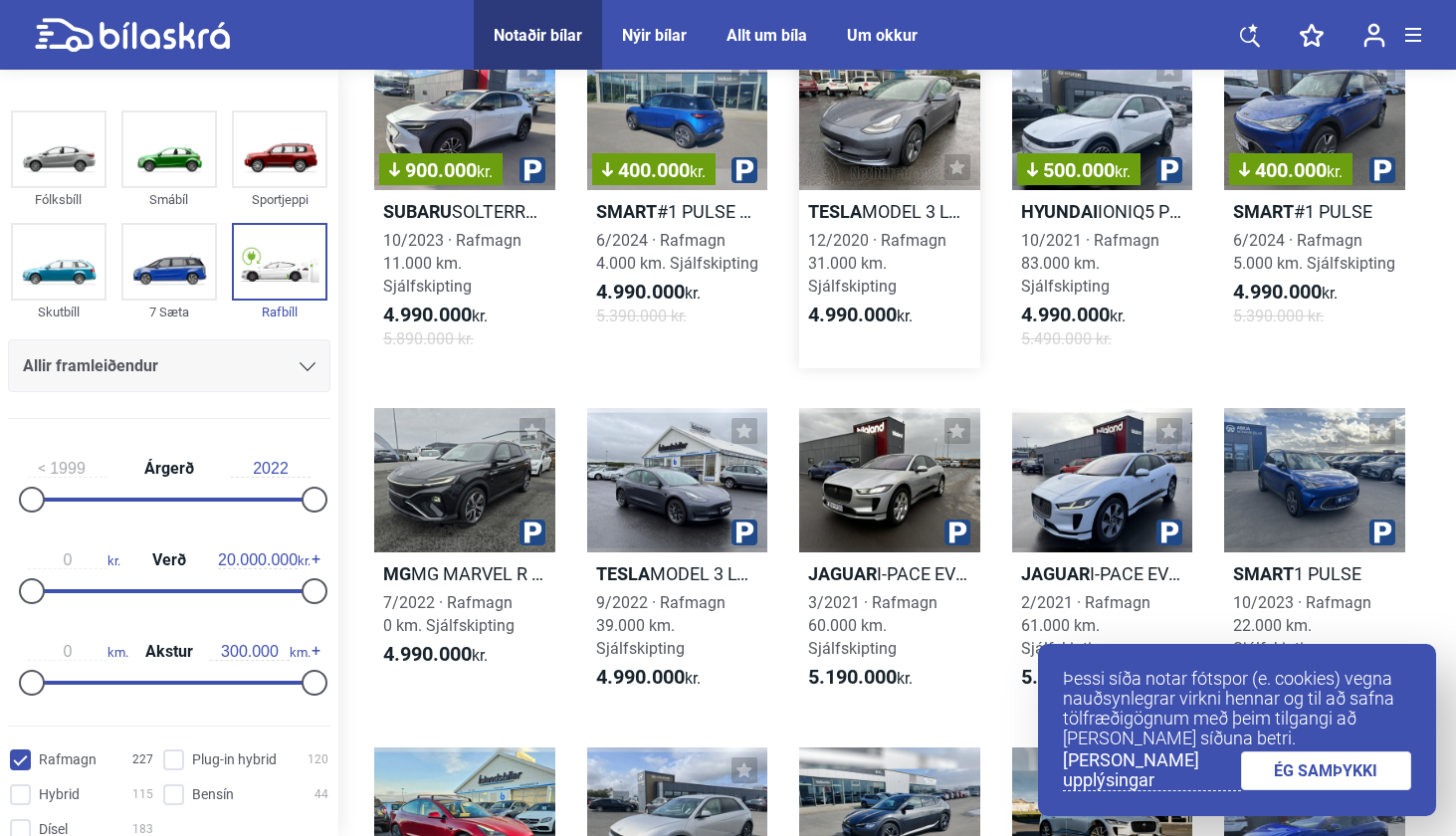 click on "Tesla
MODEL 3 LONG RANGE AWD" at bounding box center (890, 211) 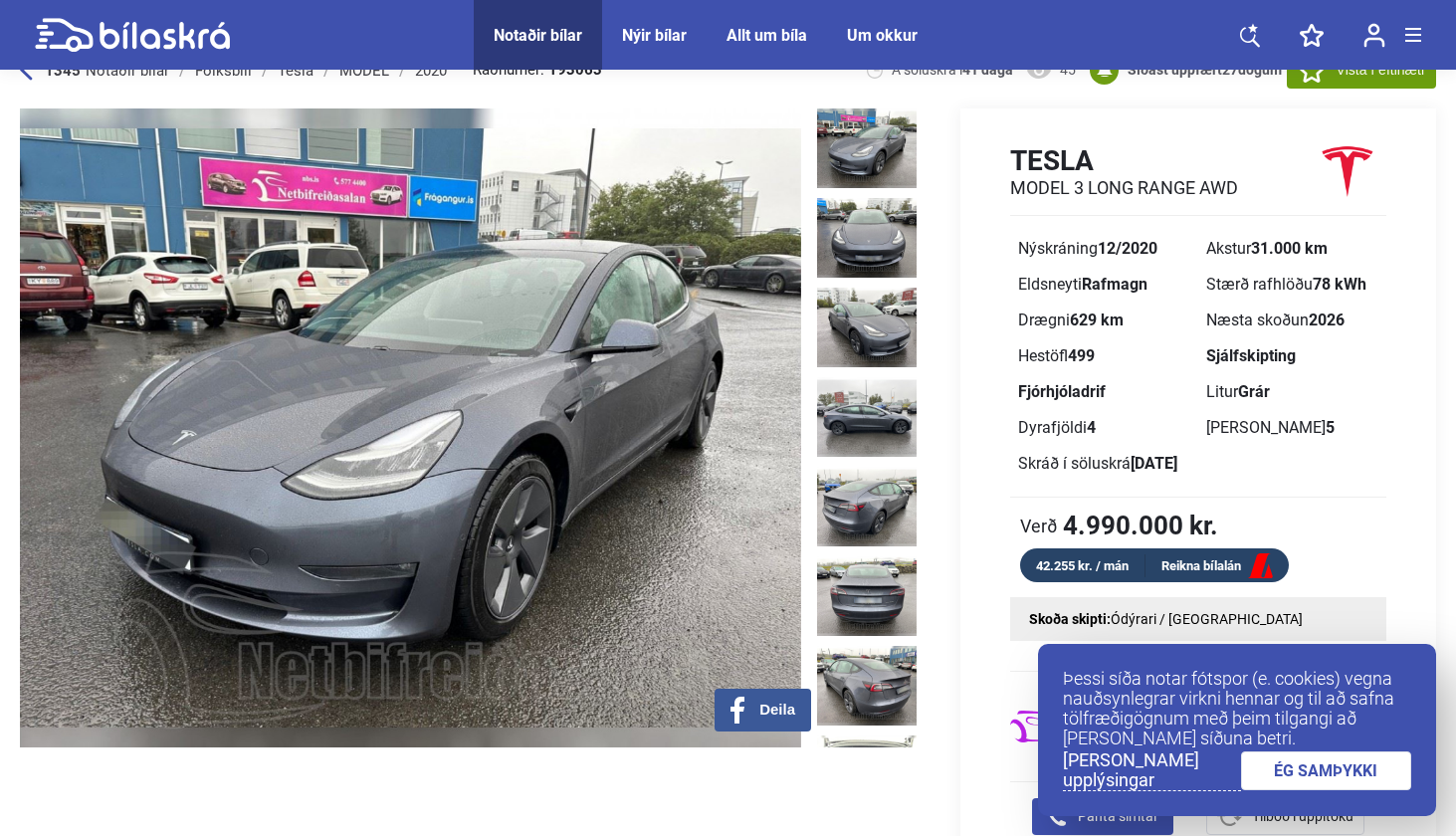 scroll, scrollTop: 45, scrollLeft: 0, axis: vertical 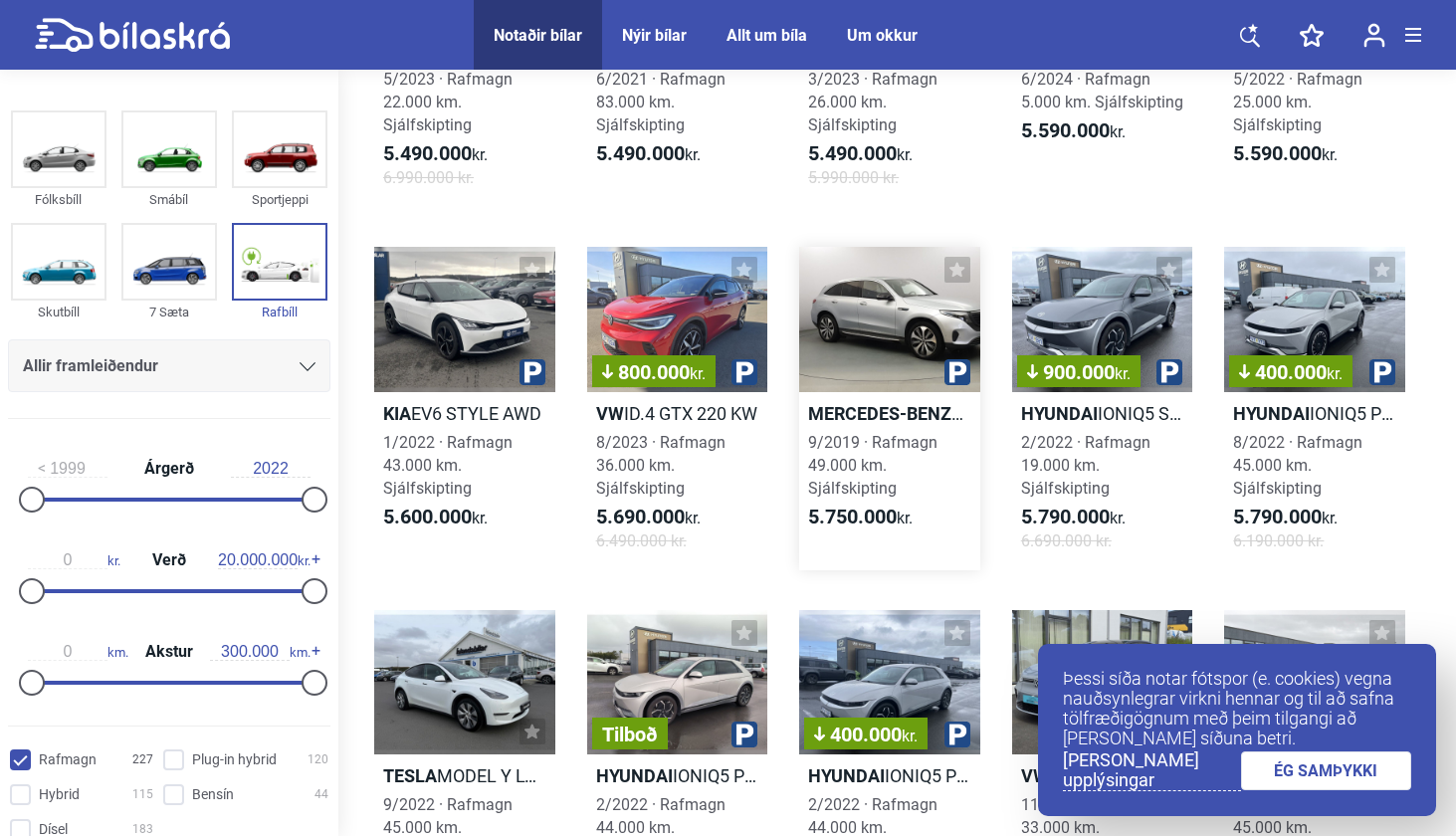 click at bounding box center (890, 318) 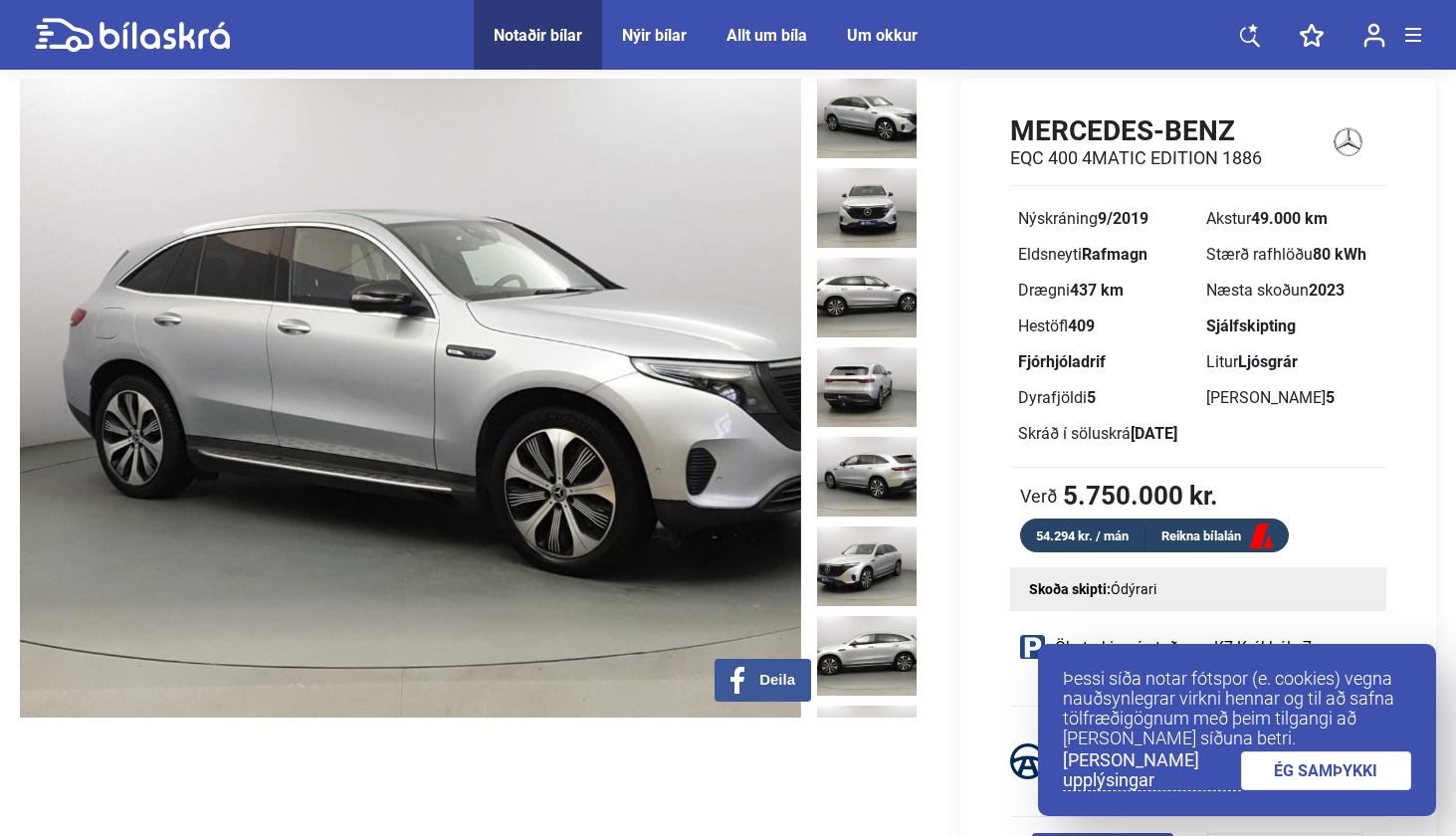 scroll, scrollTop: 42, scrollLeft: 0, axis: vertical 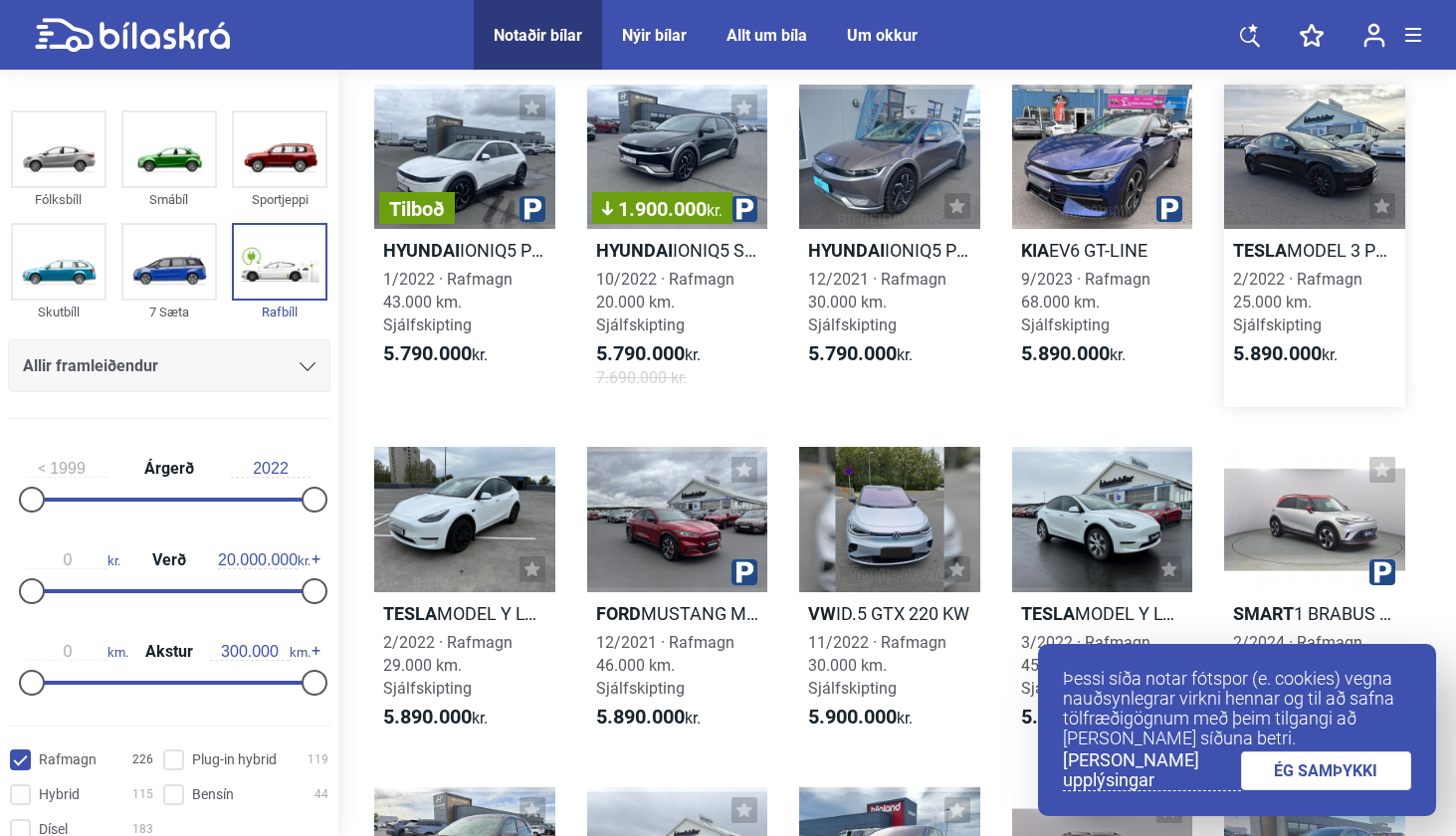 click at bounding box center (1315, 156) 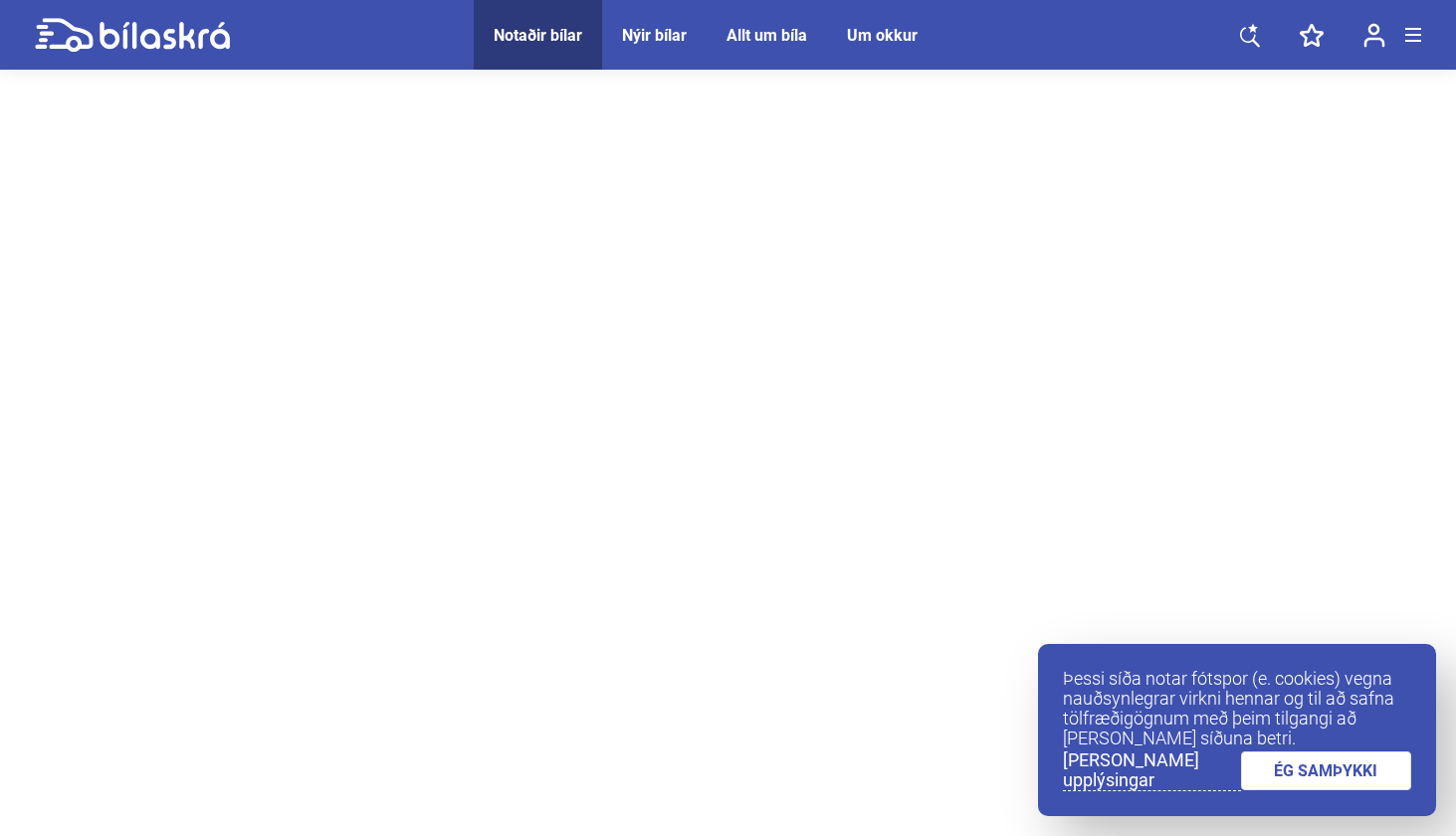 scroll, scrollTop: 0, scrollLeft: 0, axis: both 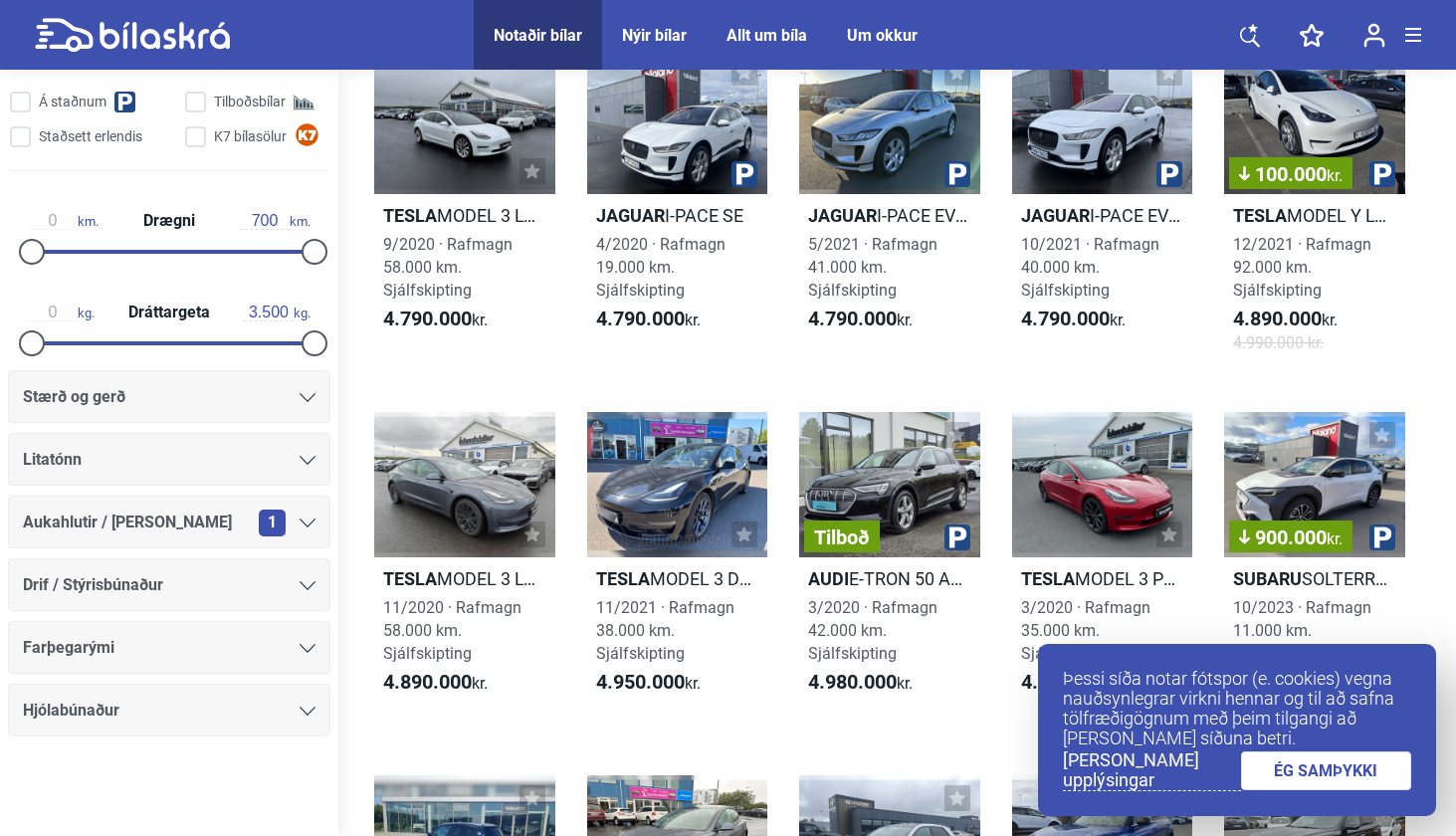 click on "Stærð og gerð" at bounding box center (169, 396) 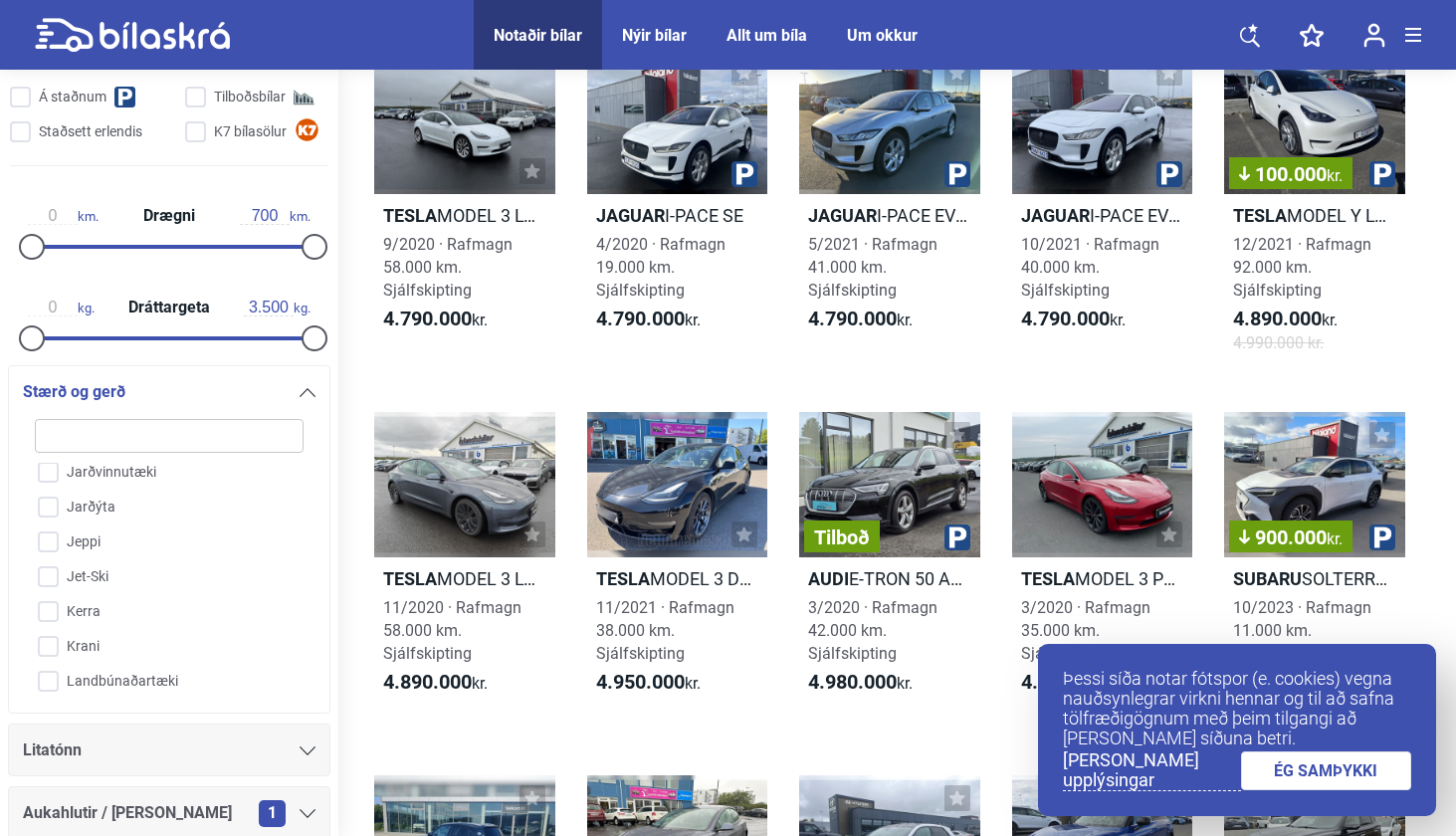 scroll, scrollTop: 1196, scrollLeft: 0, axis: vertical 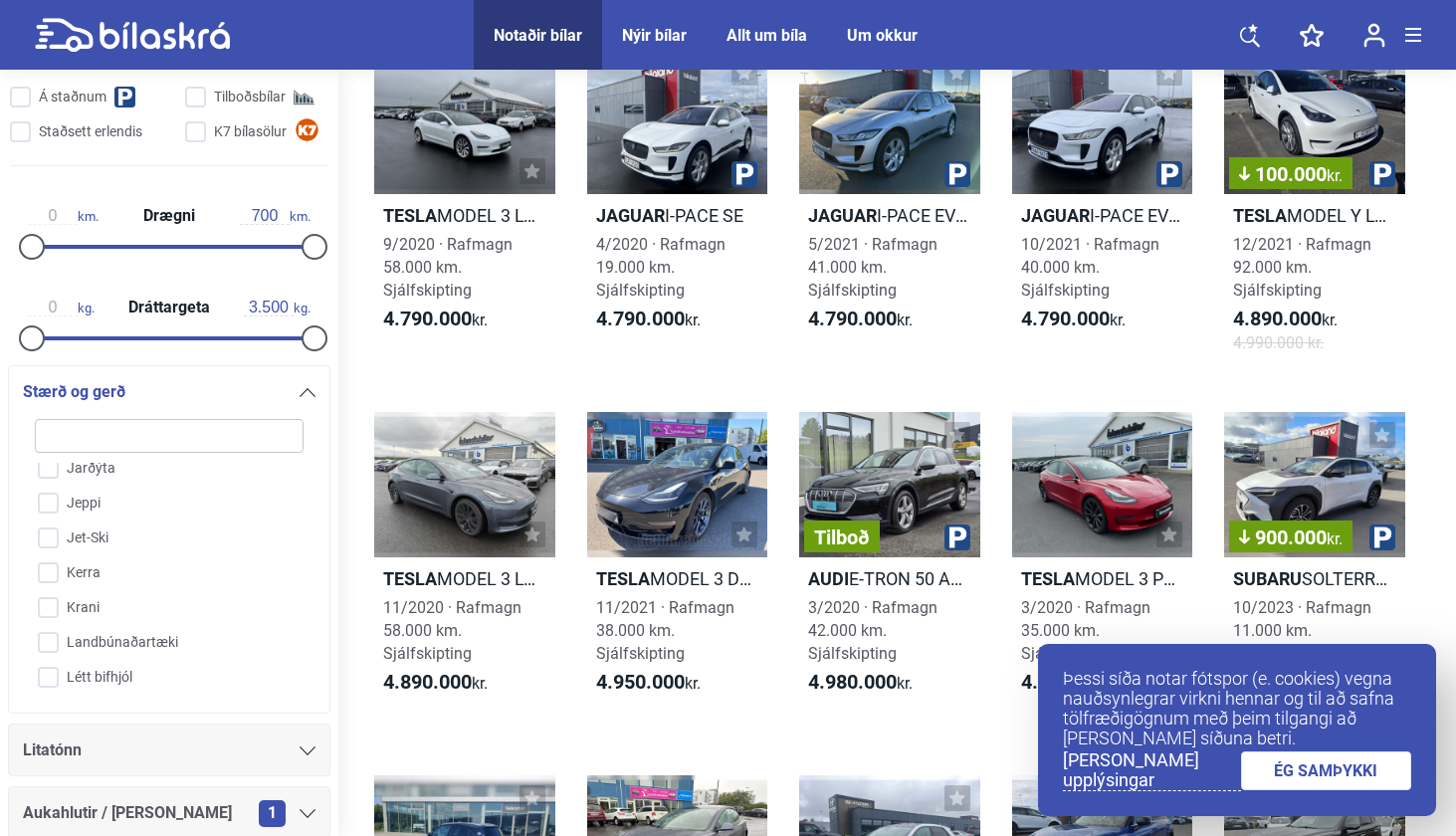 click on "7 Sæta Annað - Ökutæki Annað - Vélar Bátur Beislisvagn Beltagrafa Bílakerra Bor Brjótur Buggy Dráttarbíll Dráttarvél Fellihýsi Ferðatæki Festivagn Fjölnotabíll Fjórhjól Flatvagn Fleygur Fólksbíll Frystivagn Gámagrind Golfbíll Grafa Harpa Hestakerra Heyvinnutæki Hjól Hjólagrafa Hjólakerra Hjólaskófla Hjólhýsi Húsbíll Jarðvinnutæki Jarðýta Jeppi Jet-Ski [PERSON_NAME] Landbúnaðartæki Létt bifhjól Lyfta Lyftari Malarvagn Malbikunartæki Námutrukkur Pallbíll Pallhýsi Pökkunarvél Rúlluvél Rúta Sendibíll Sexhjól Skotbómulyftari Skutbíll Sleðakerra Sleði Smábíl Smágrafa Sportbíll" at bounding box center (169, 553) 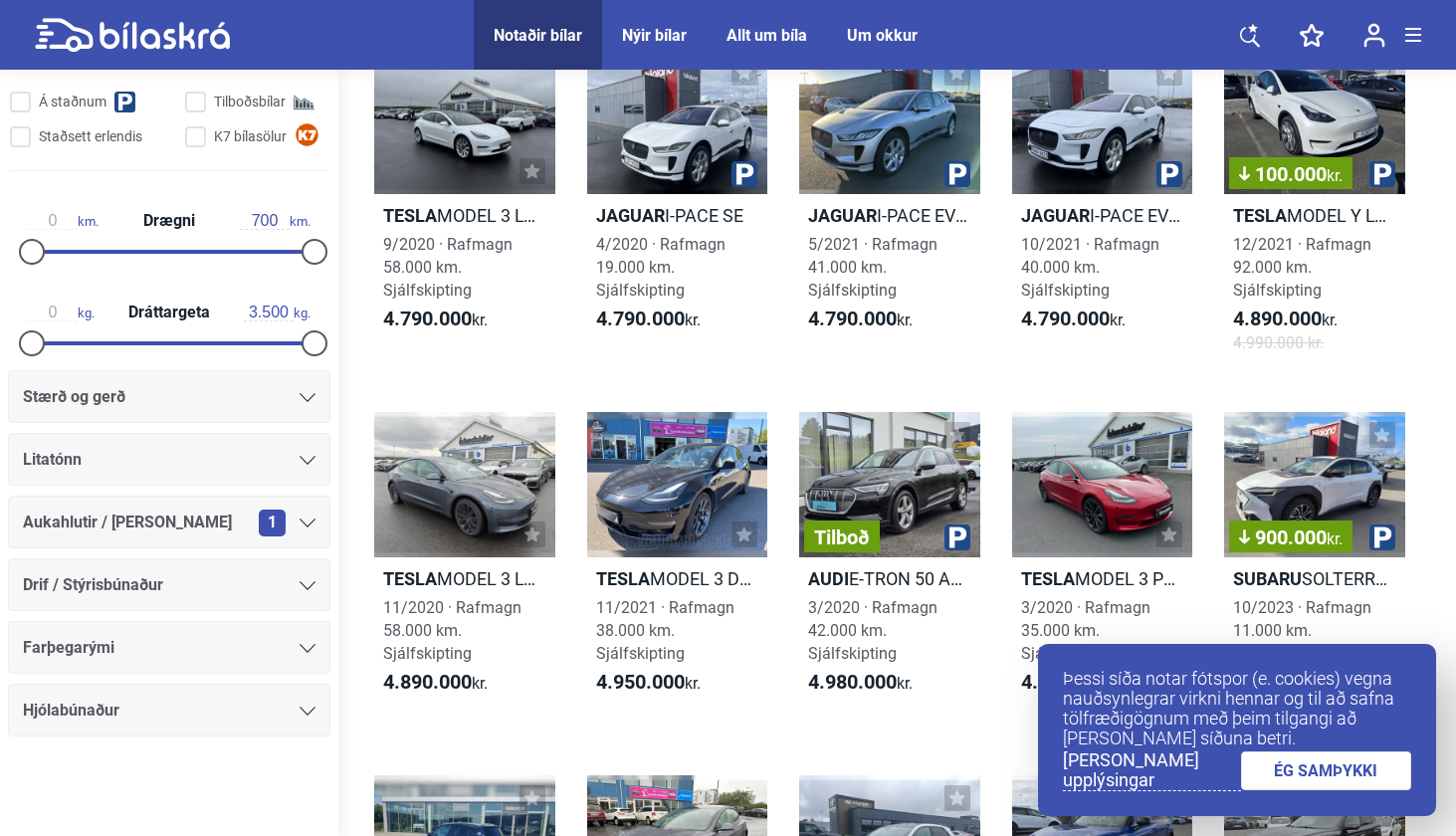 scroll, scrollTop: 865, scrollLeft: 0, axis: vertical 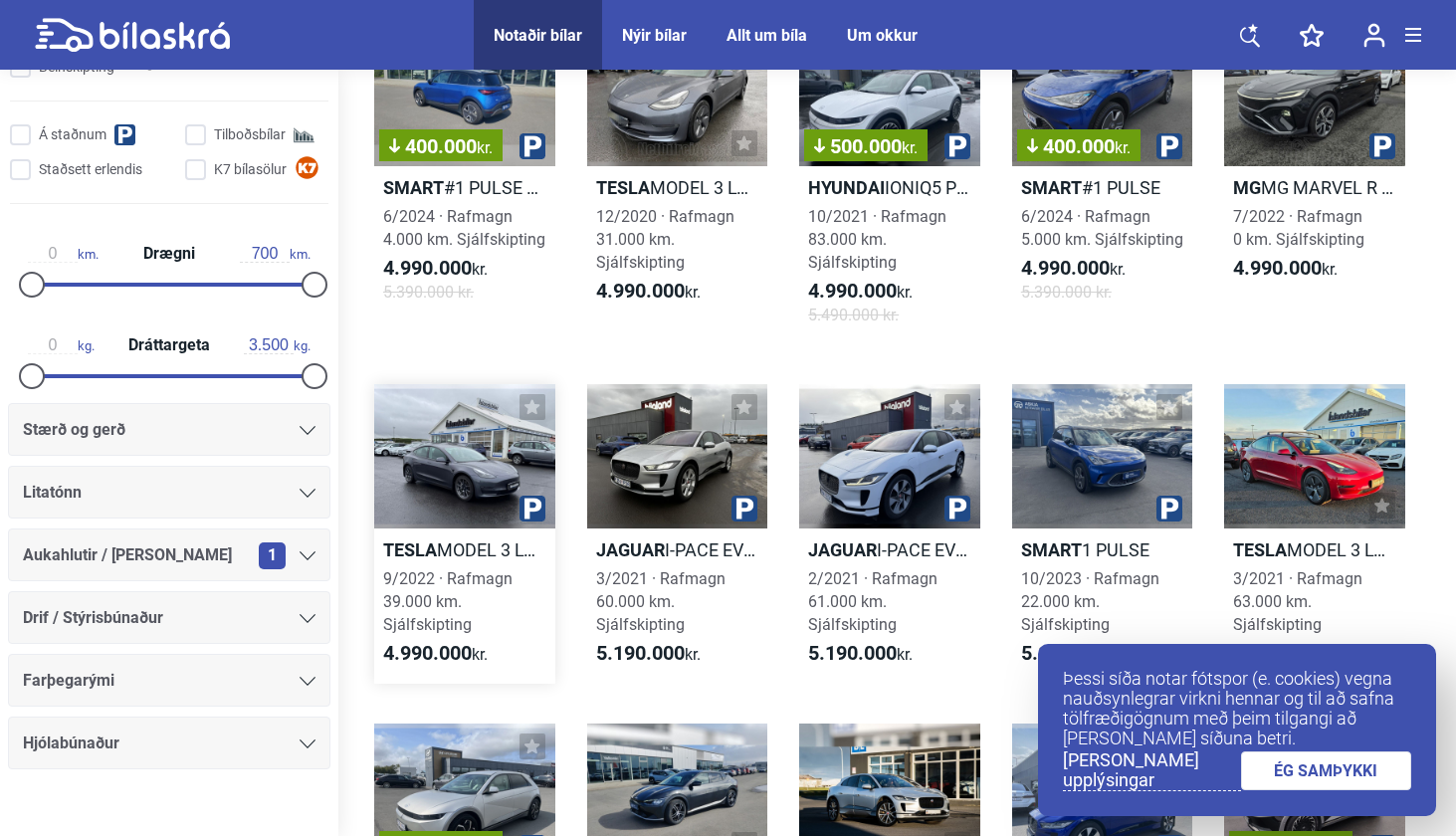 click at bounding box center [532, 407] 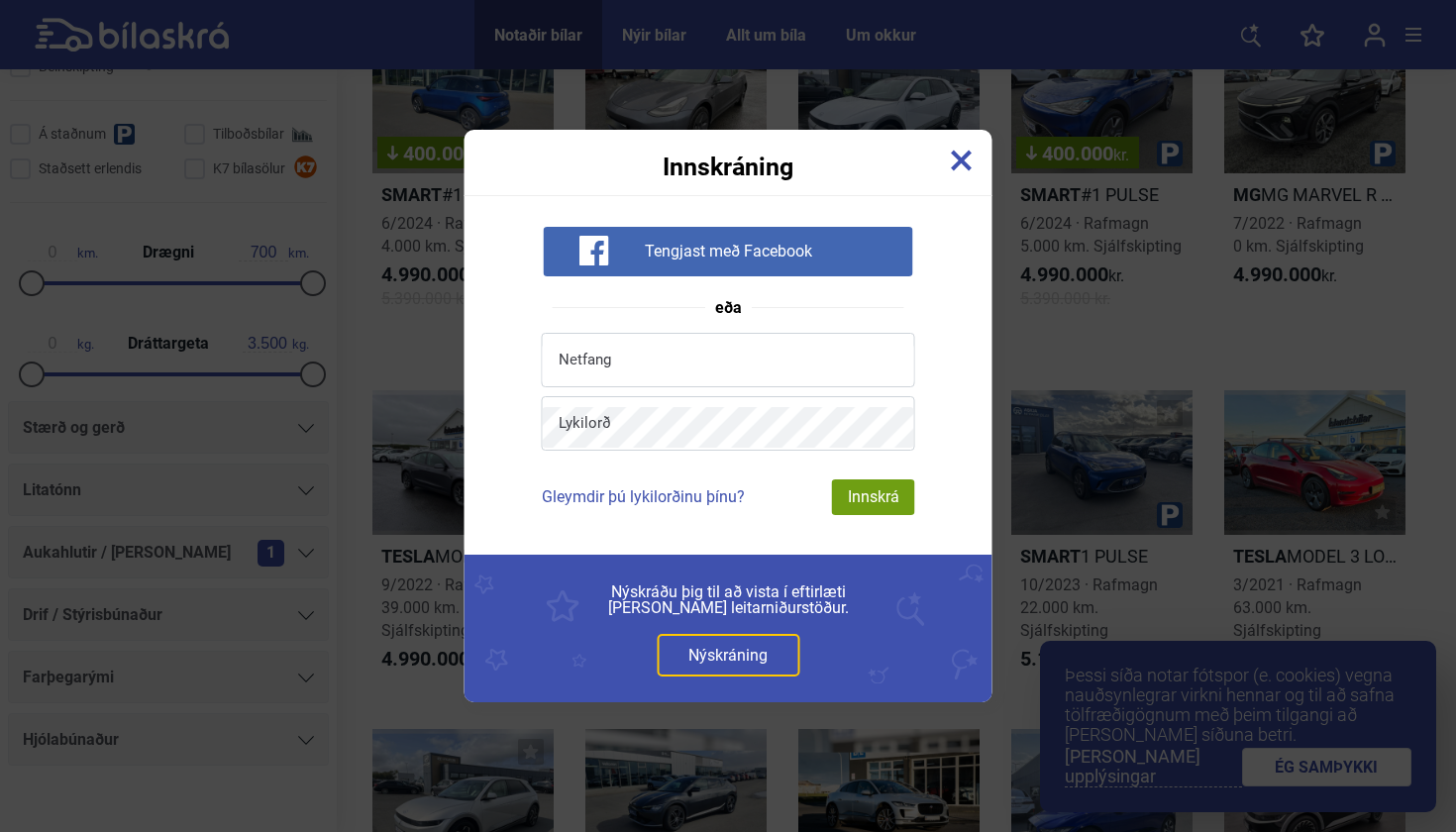 click at bounding box center [962, 160] 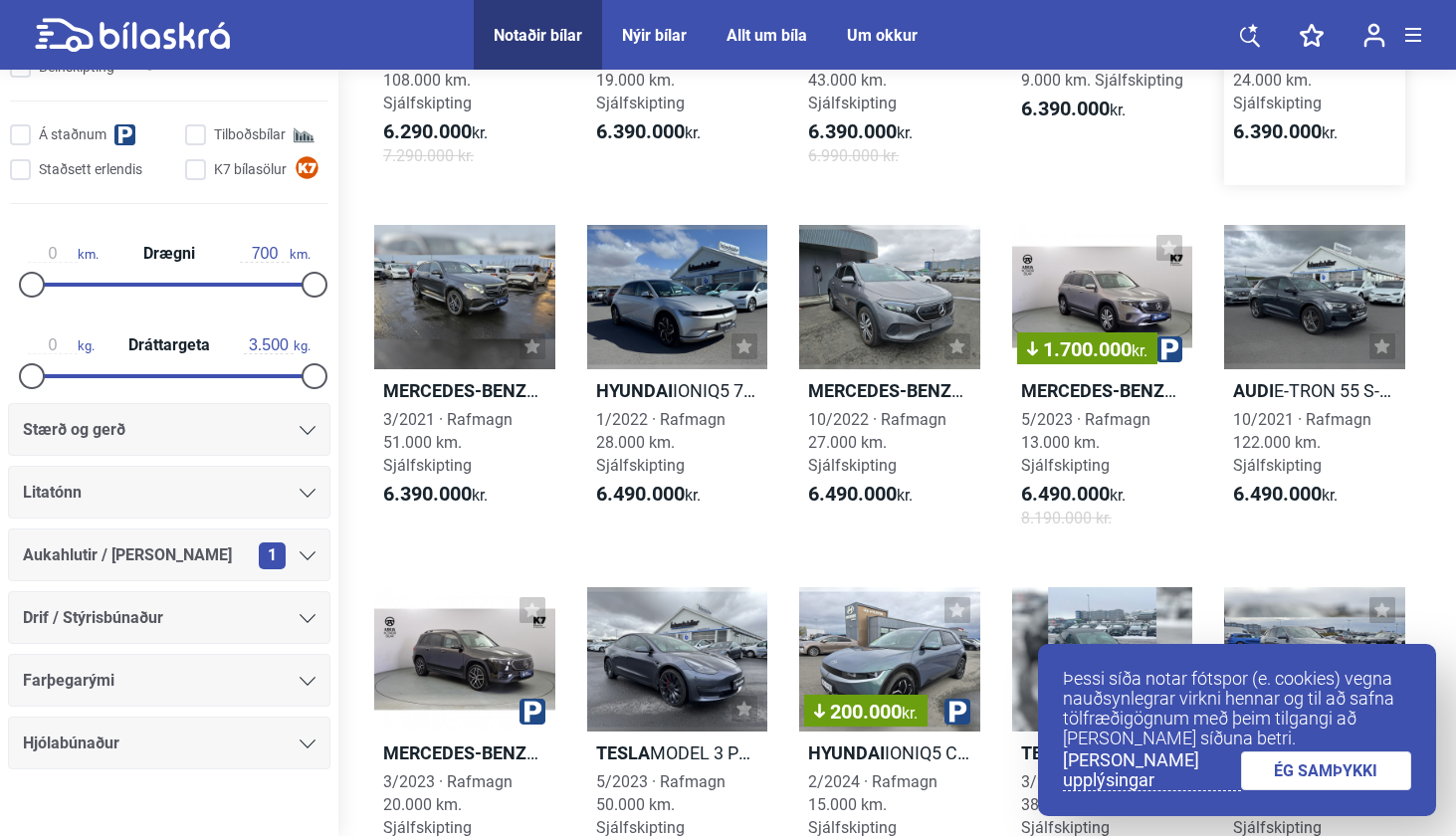 scroll, scrollTop: 7495, scrollLeft: 0, axis: vertical 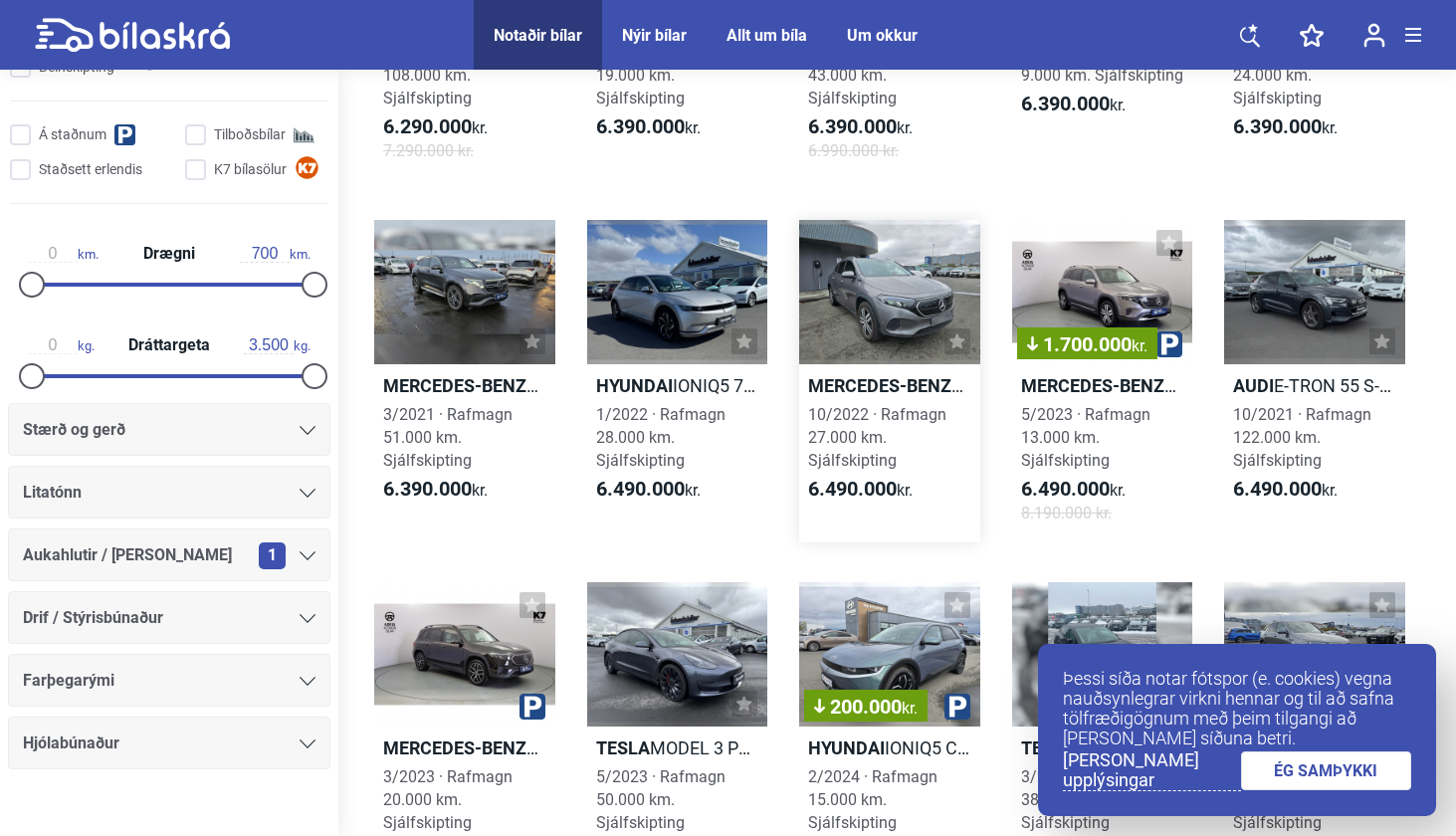 click at bounding box center [890, 292] 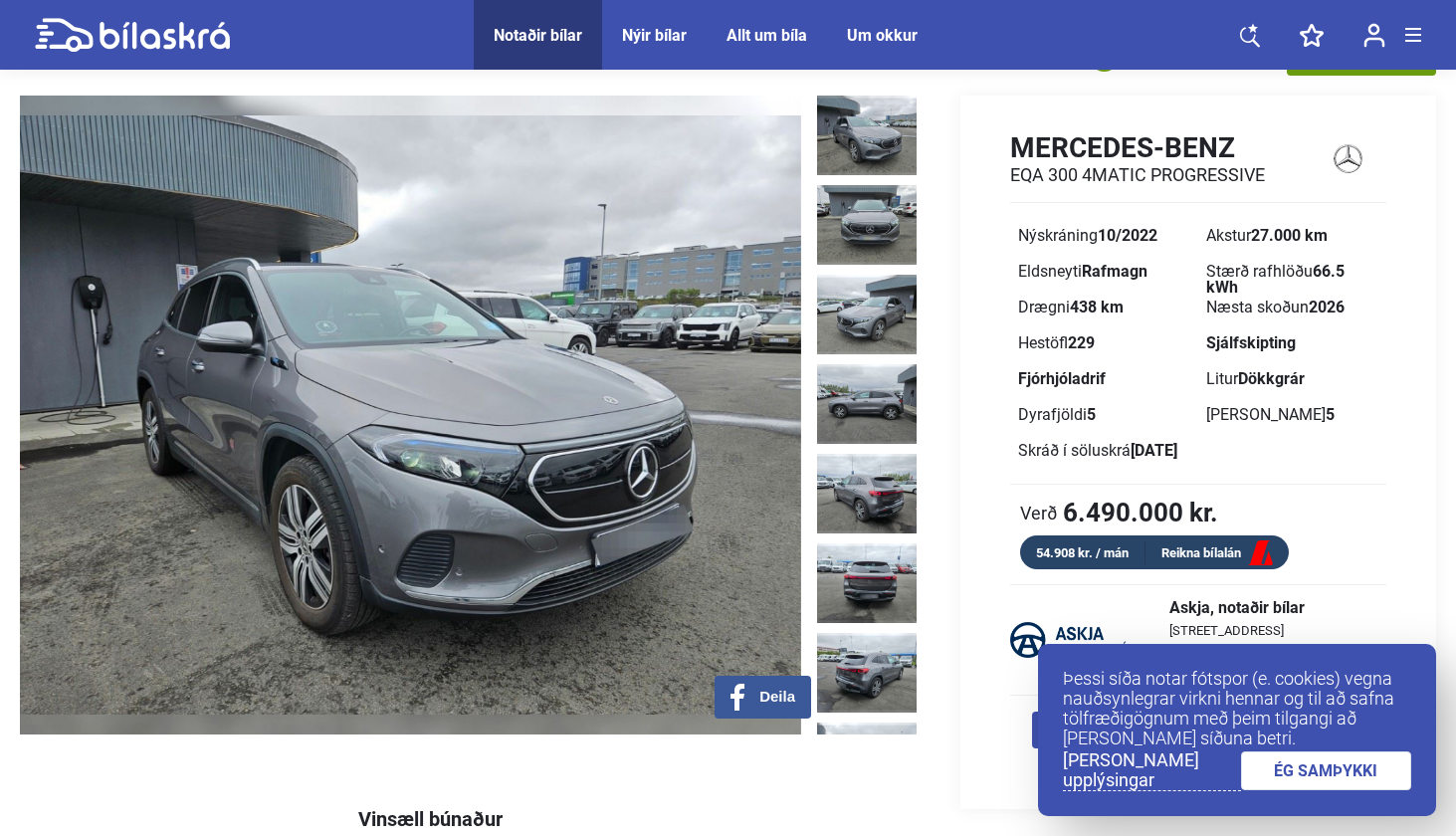 scroll, scrollTop: 73, scrollLeft: 0, axis: vertical 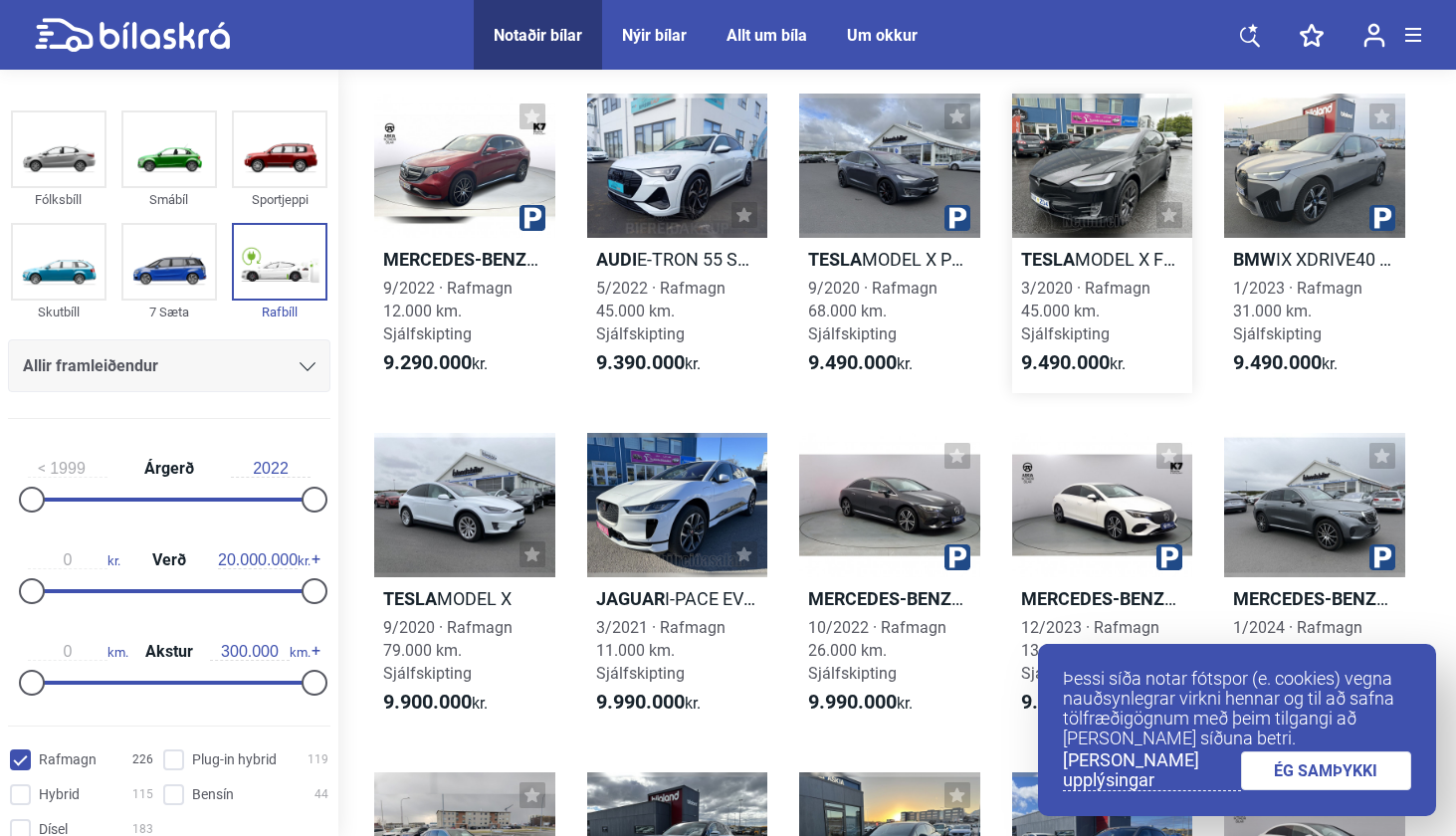 click at bounding box center [1103, 165] 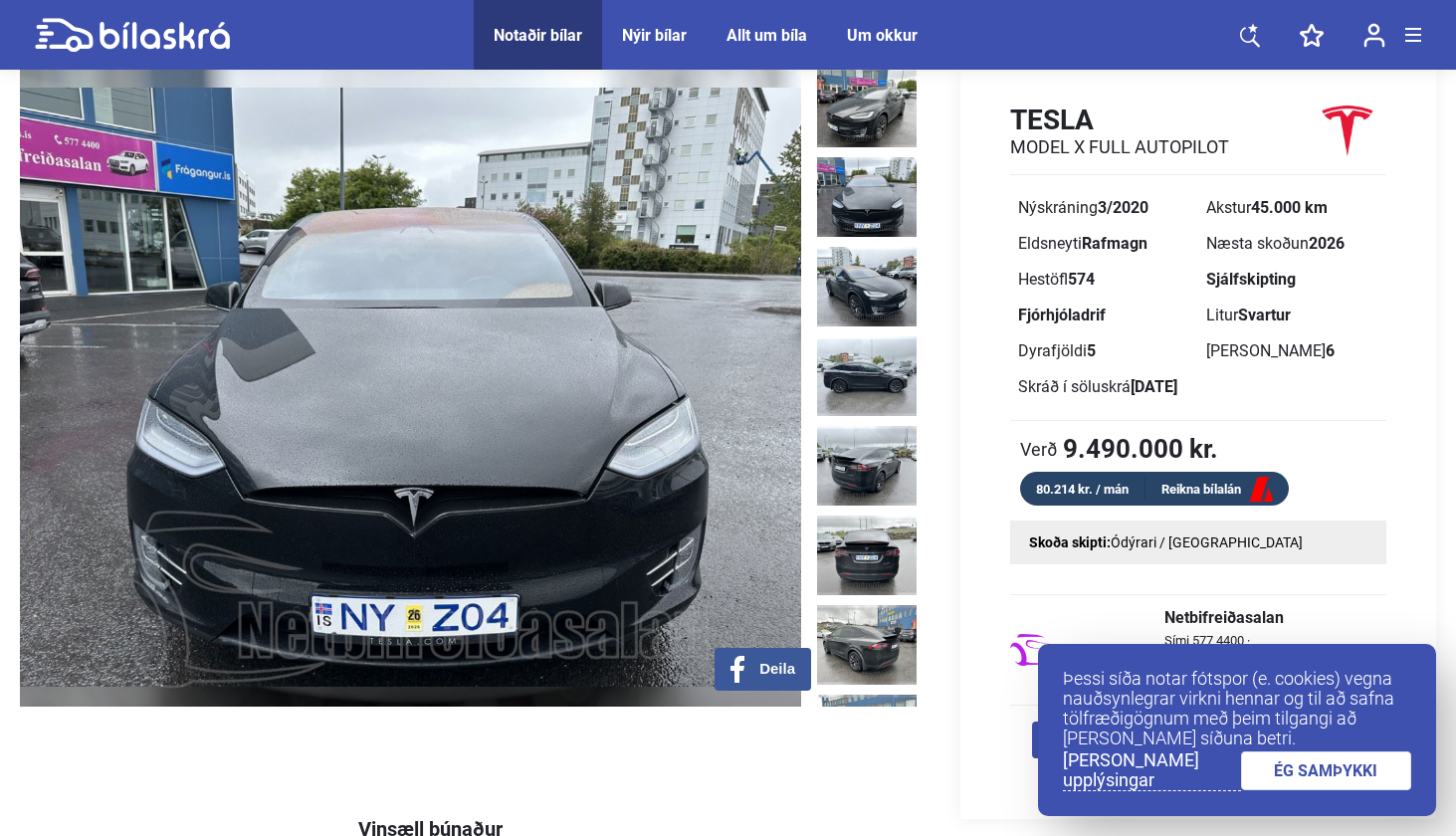 scroll, scrollTop: 0, scrollLeft: 0, axis: both 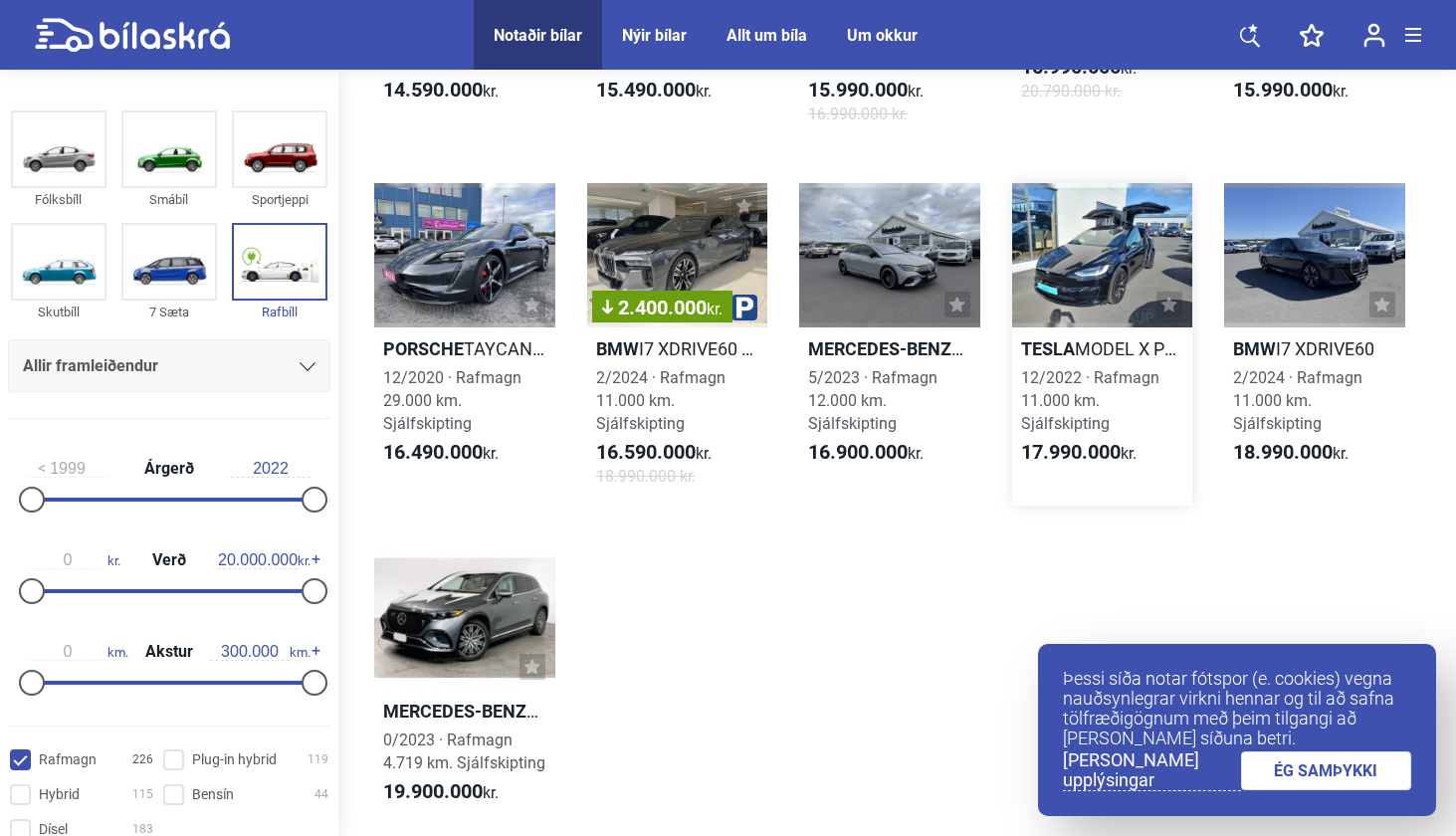 click at bounding box center (1103, 255) 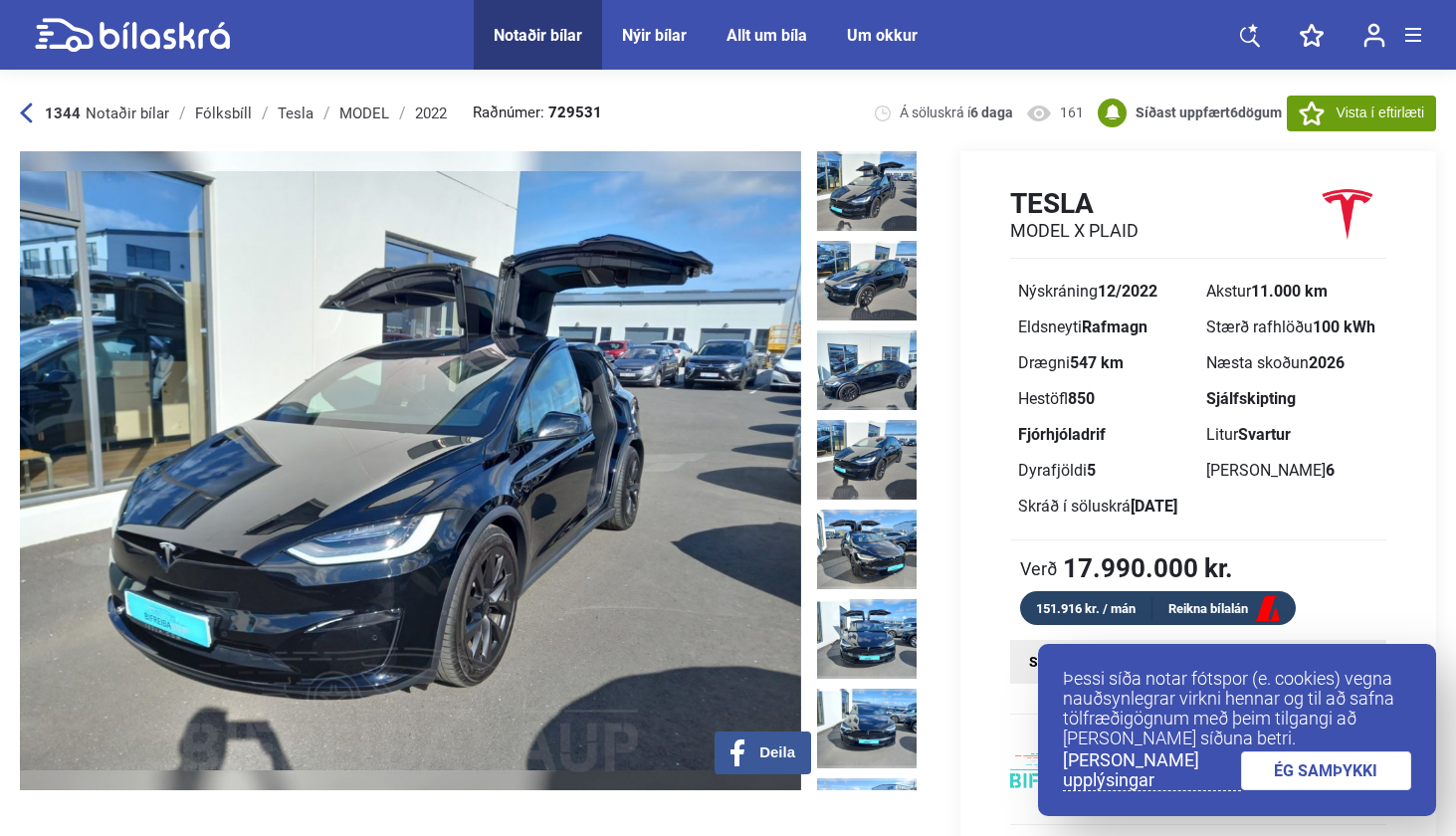 scroll, scrollTop: 66, scrollLeft: 0, axis: vertical 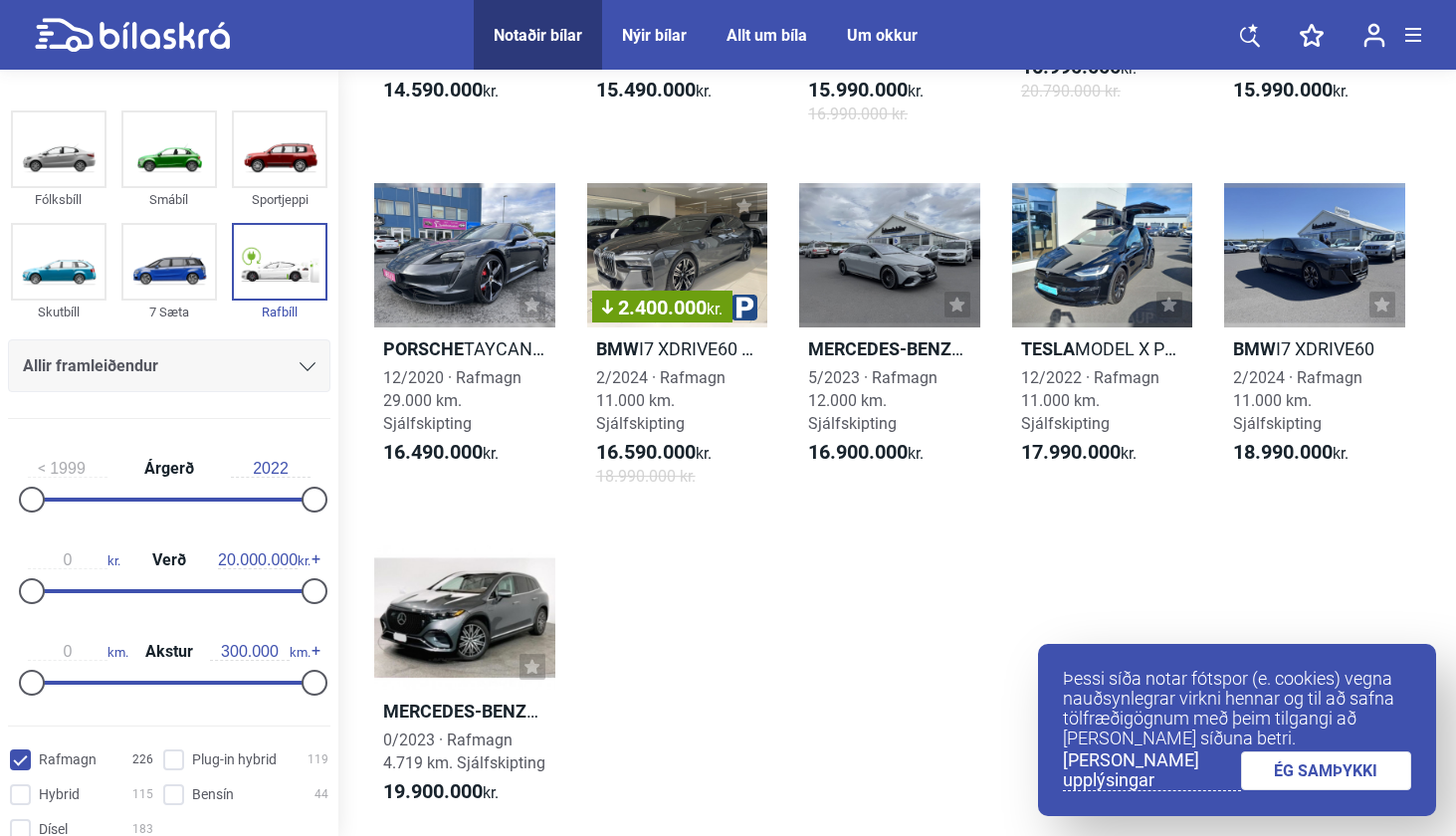click on "Notaðir bílar Nýir bílar Allt um bíla Um okkur Notaðir bílar Nýir bílar Allt um bíla Um okkur" at bounding box center [728, 35] 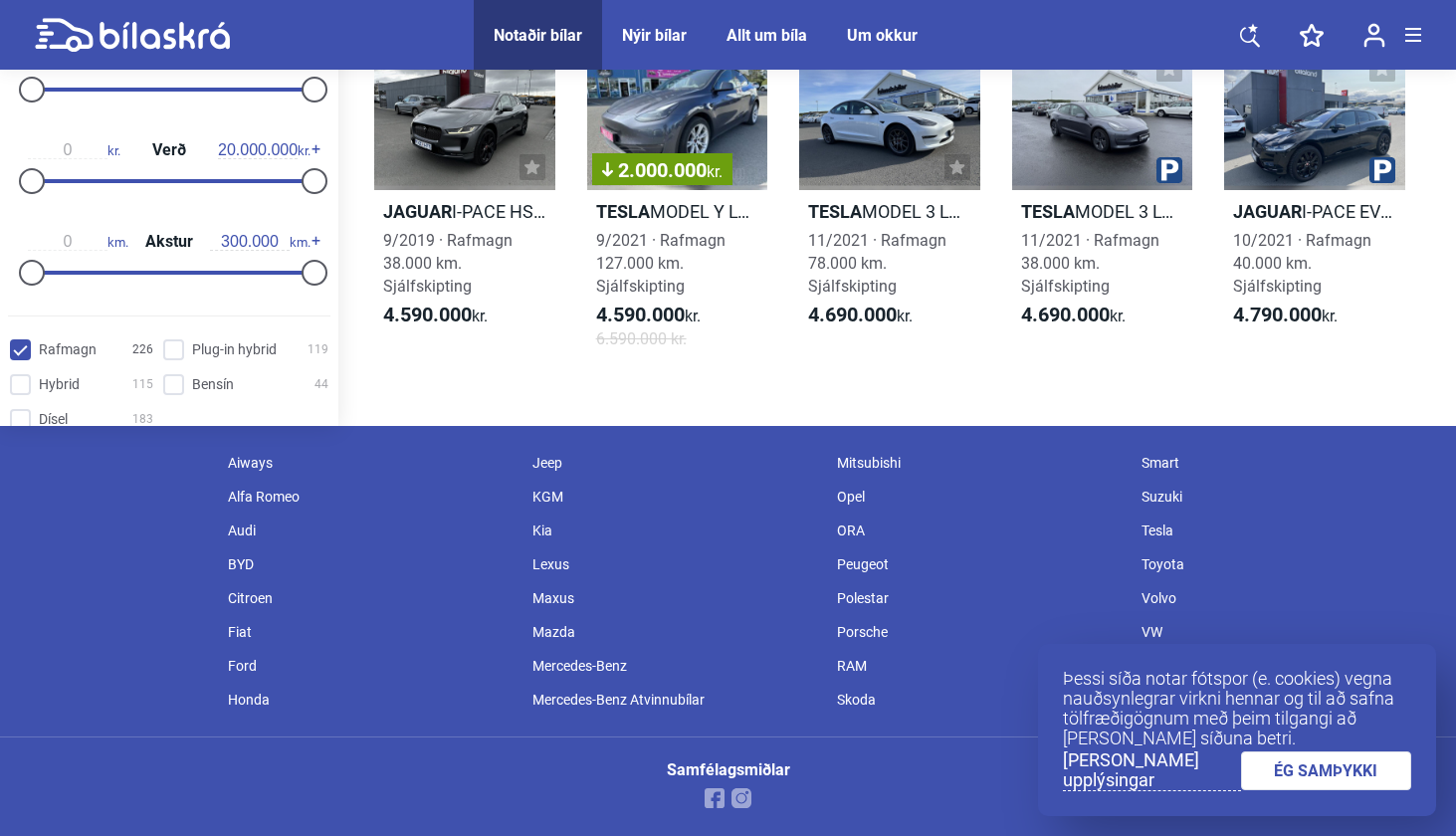 scroll, scrollTop: 1189, scrollLeft: 0, axis: vertical 